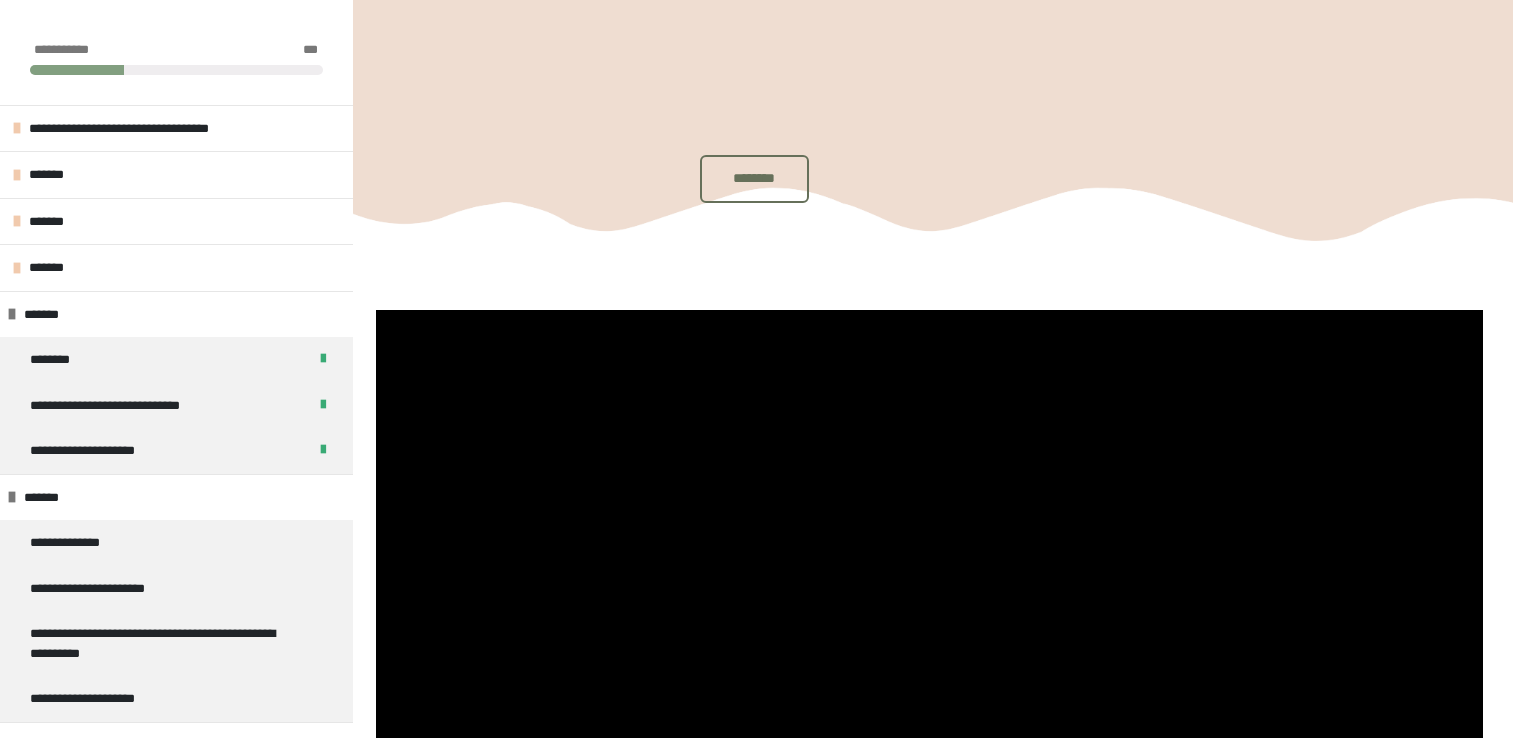 scroll, scrollTop: 270, scrollLeft: 0, axis: vertical 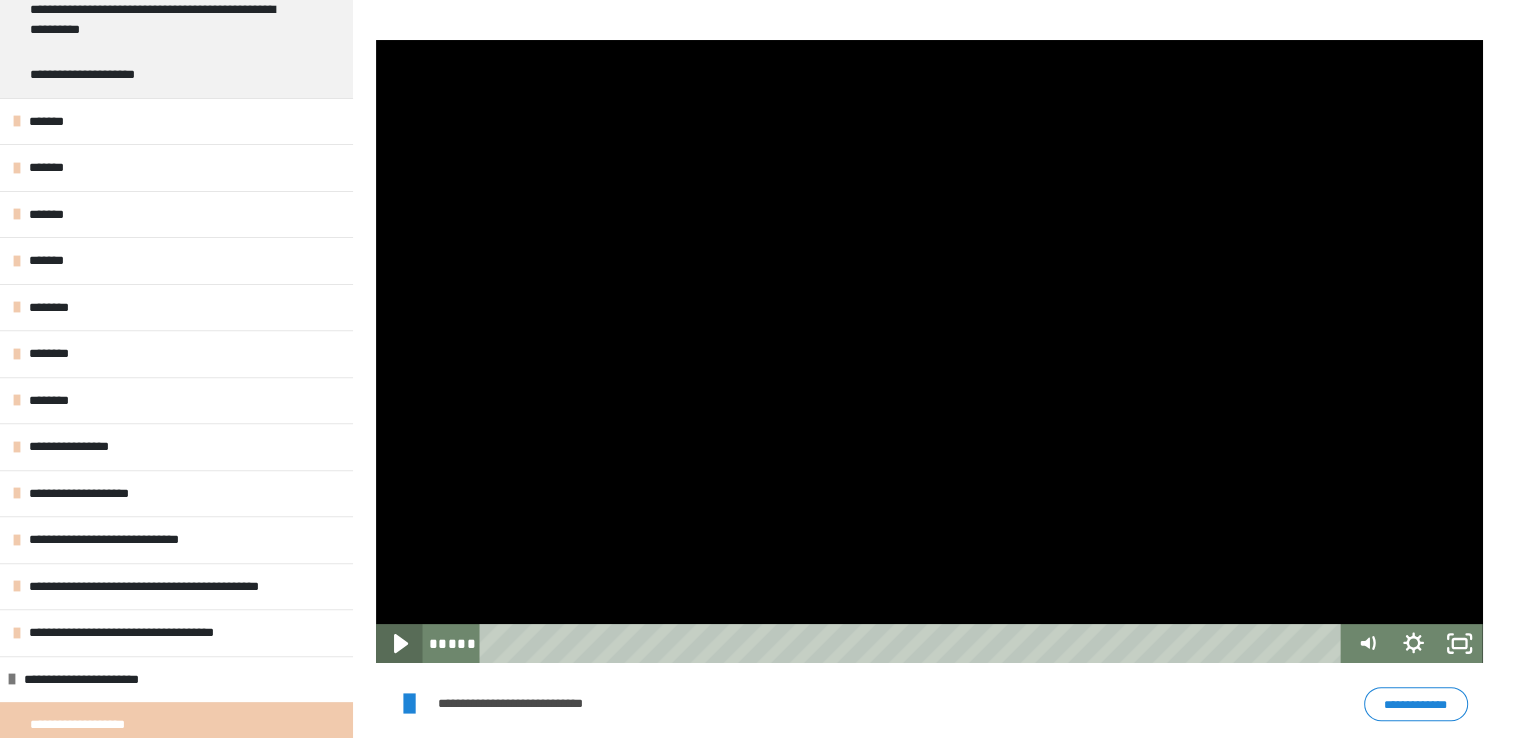 click 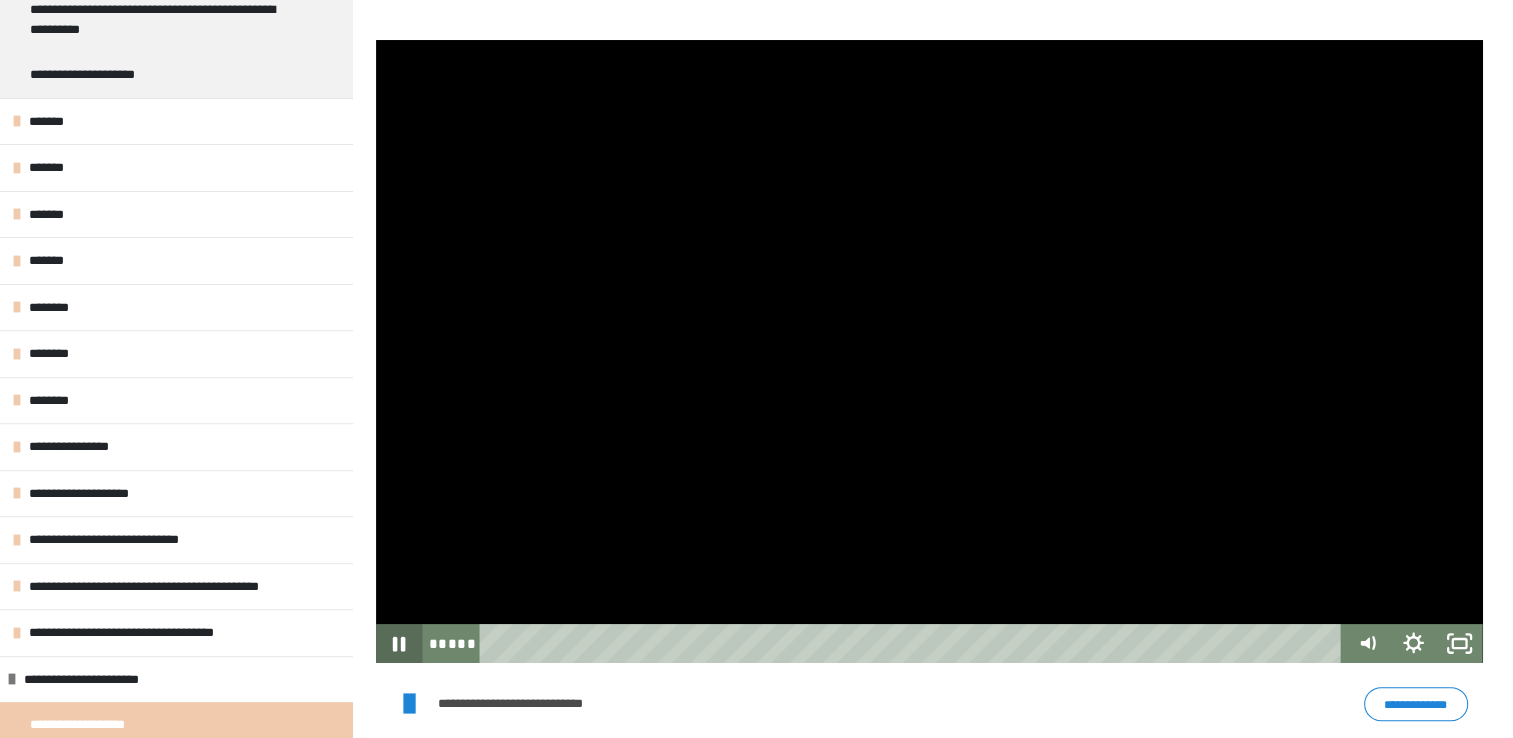 click 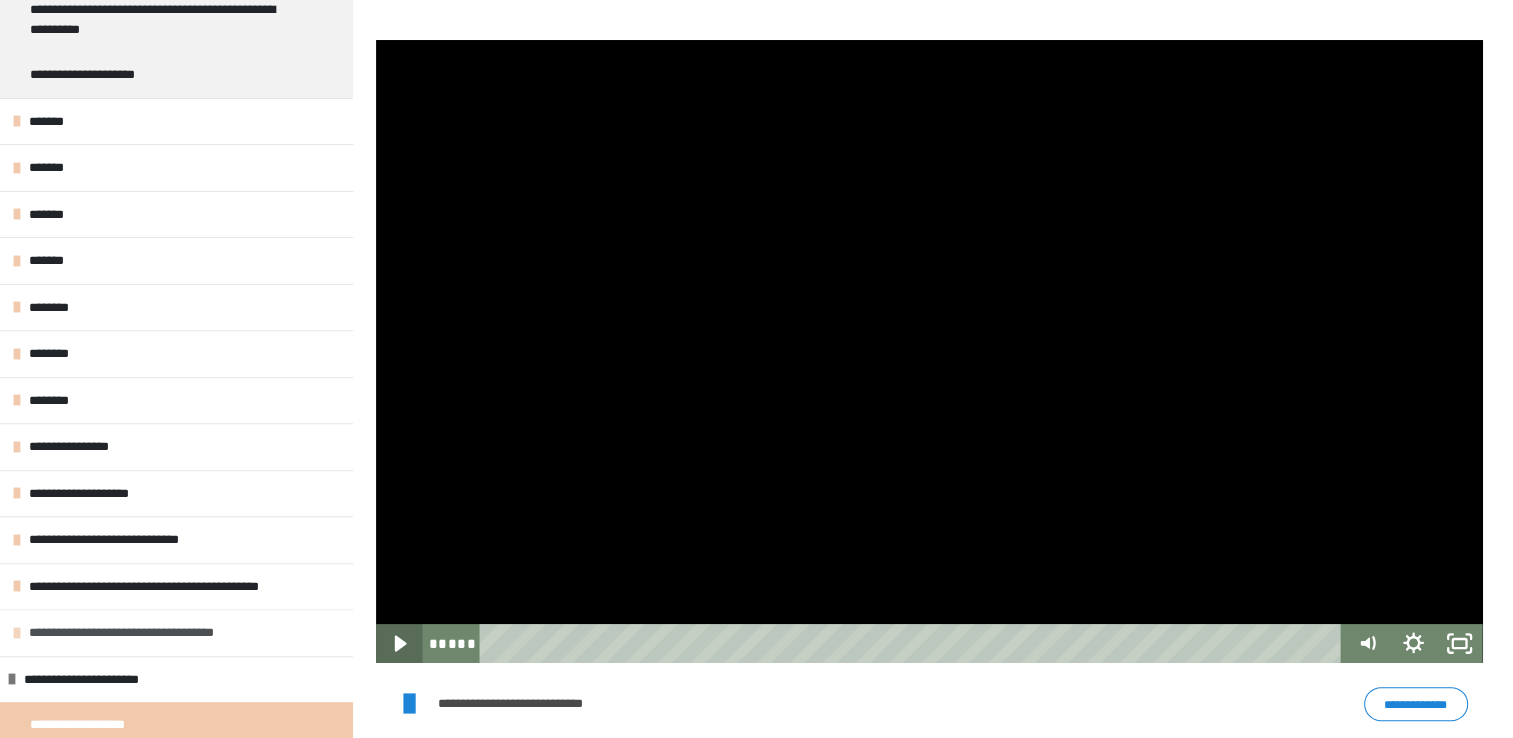 click on "**********" at bounding box center (176, 632) 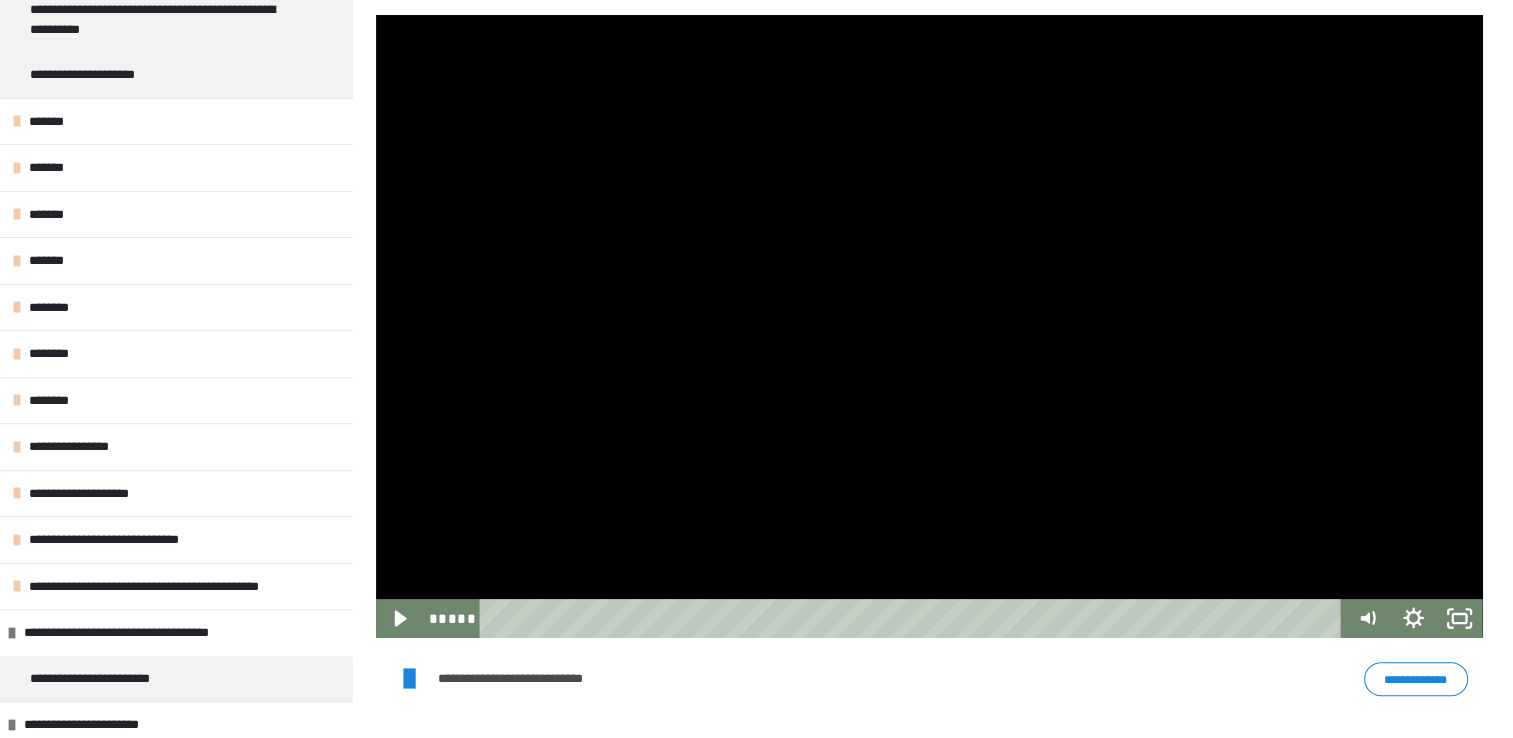 scroll, scrollTop: 211, scrollLeft: 0, axis: vertical 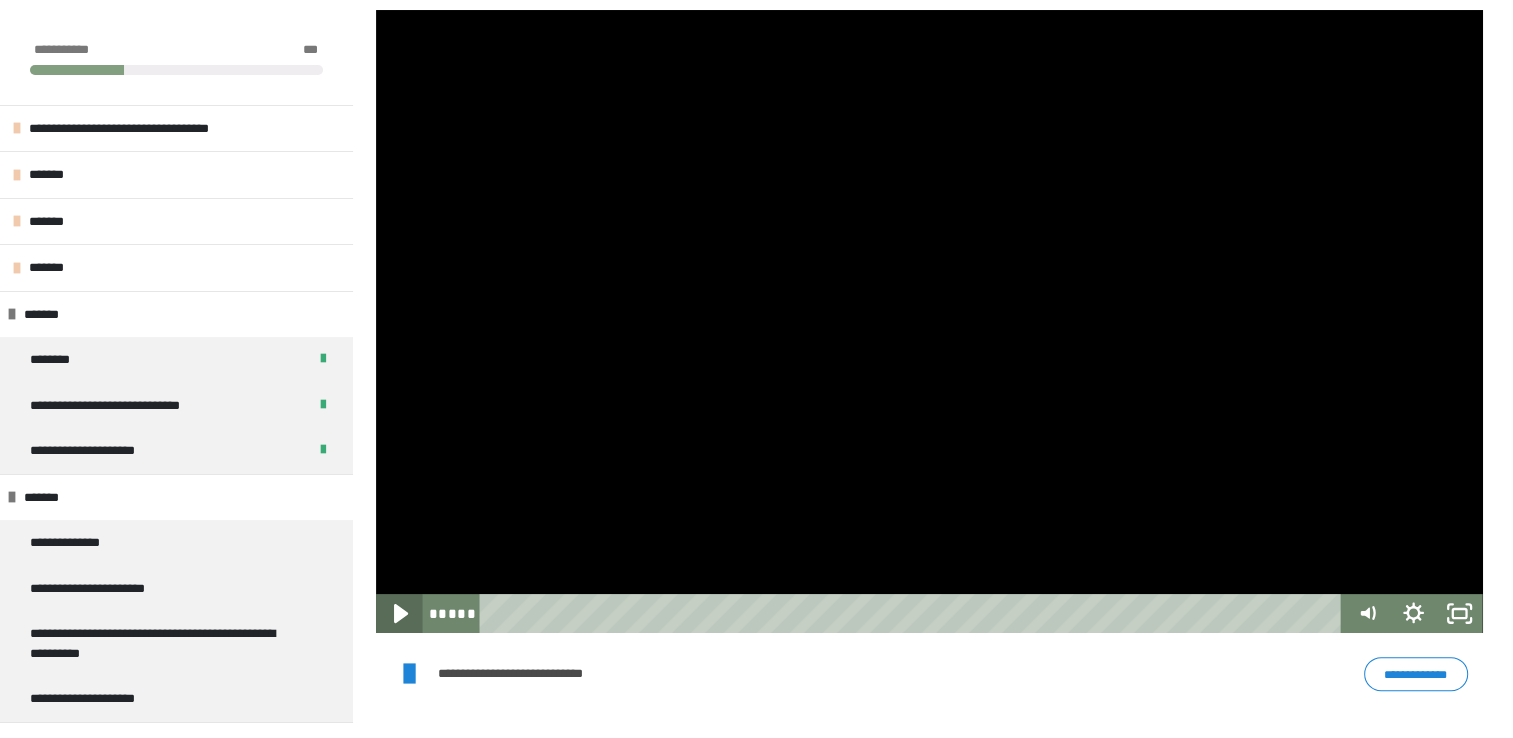 click 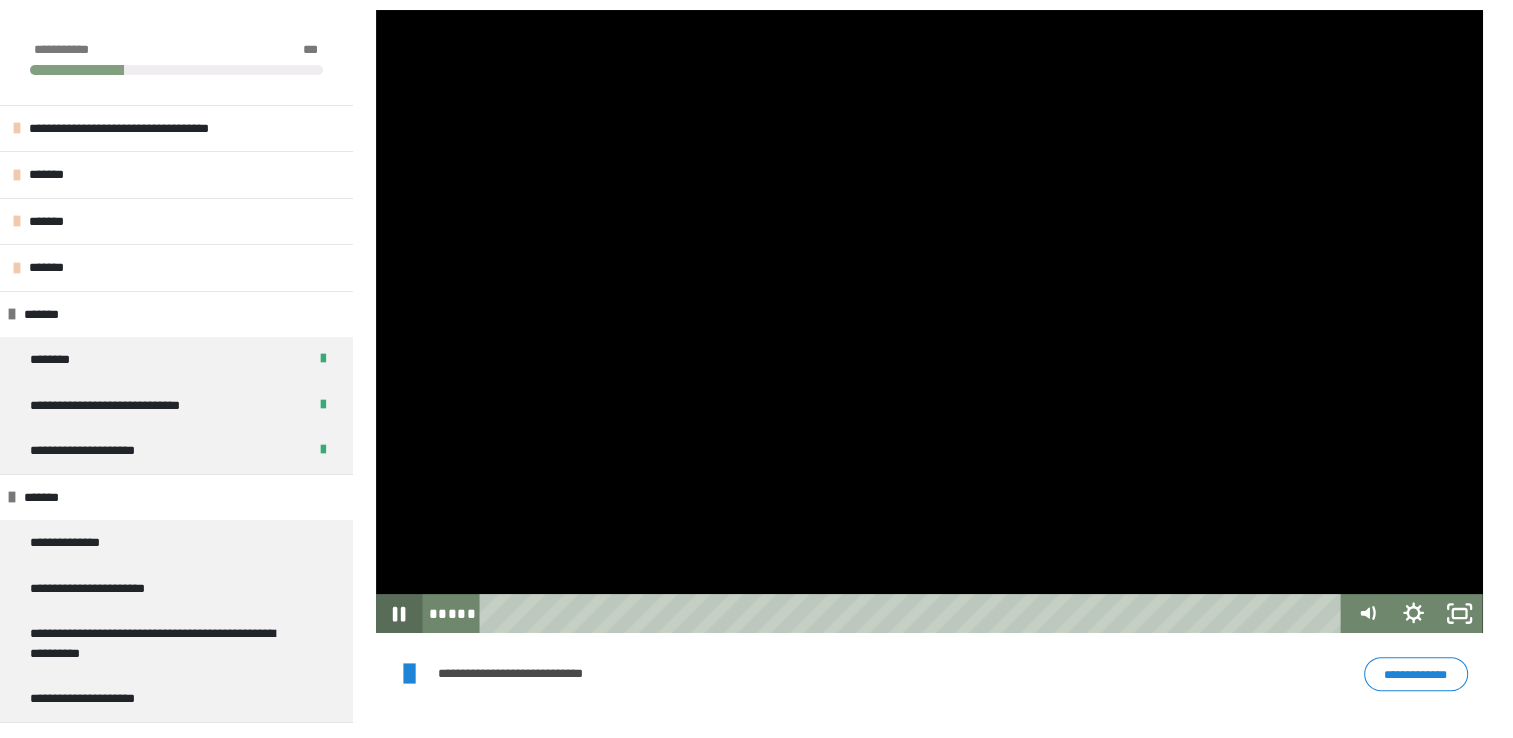 click 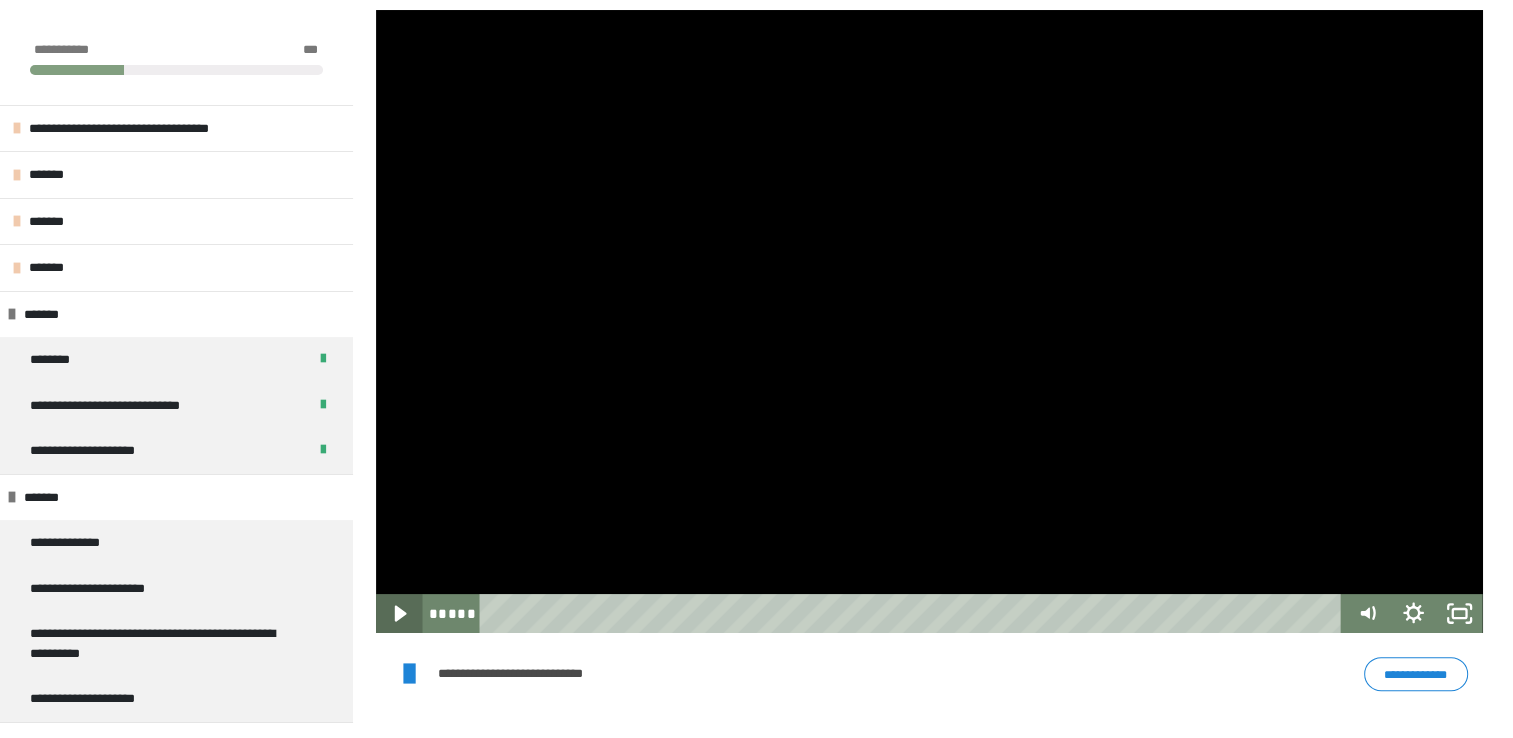 click 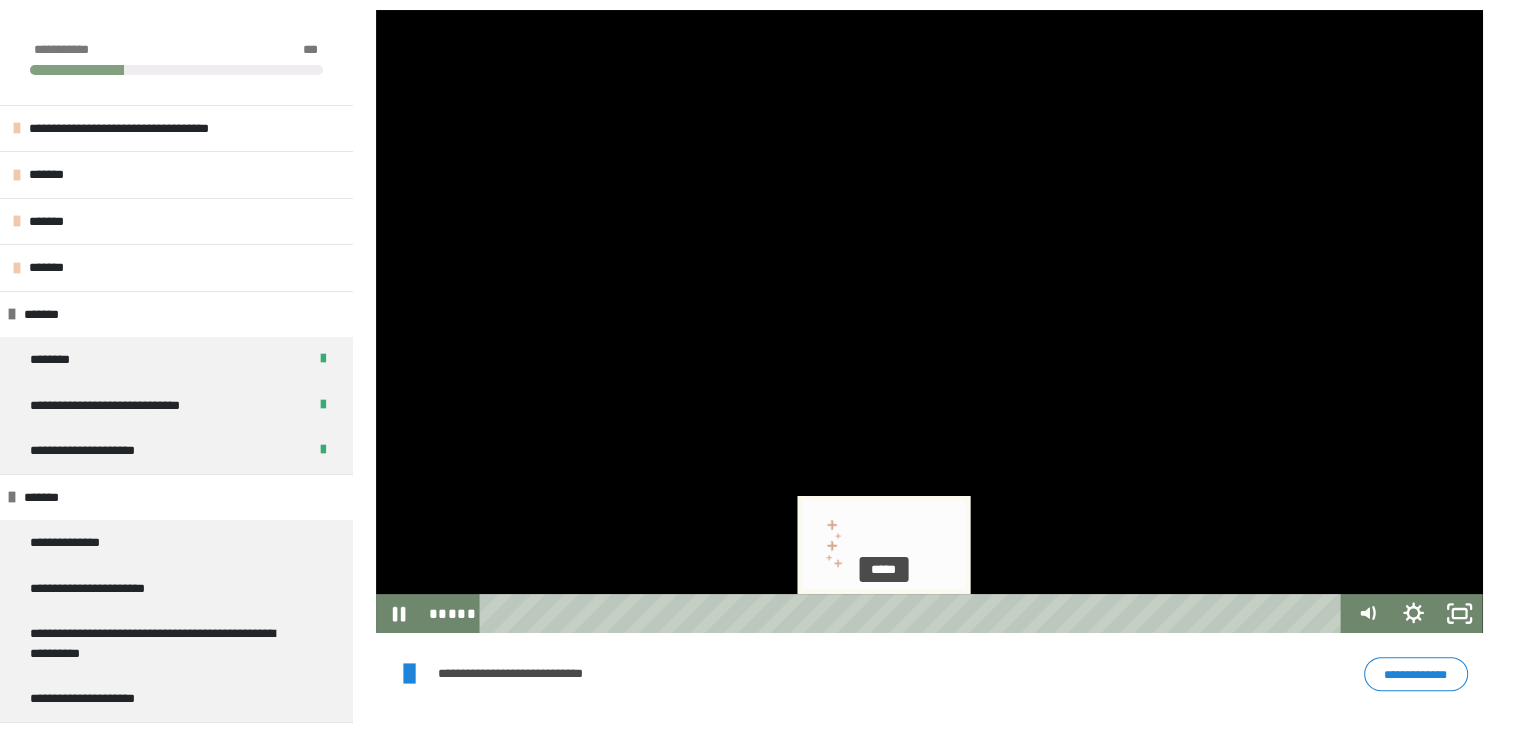 click at bounding box center [883, 613] 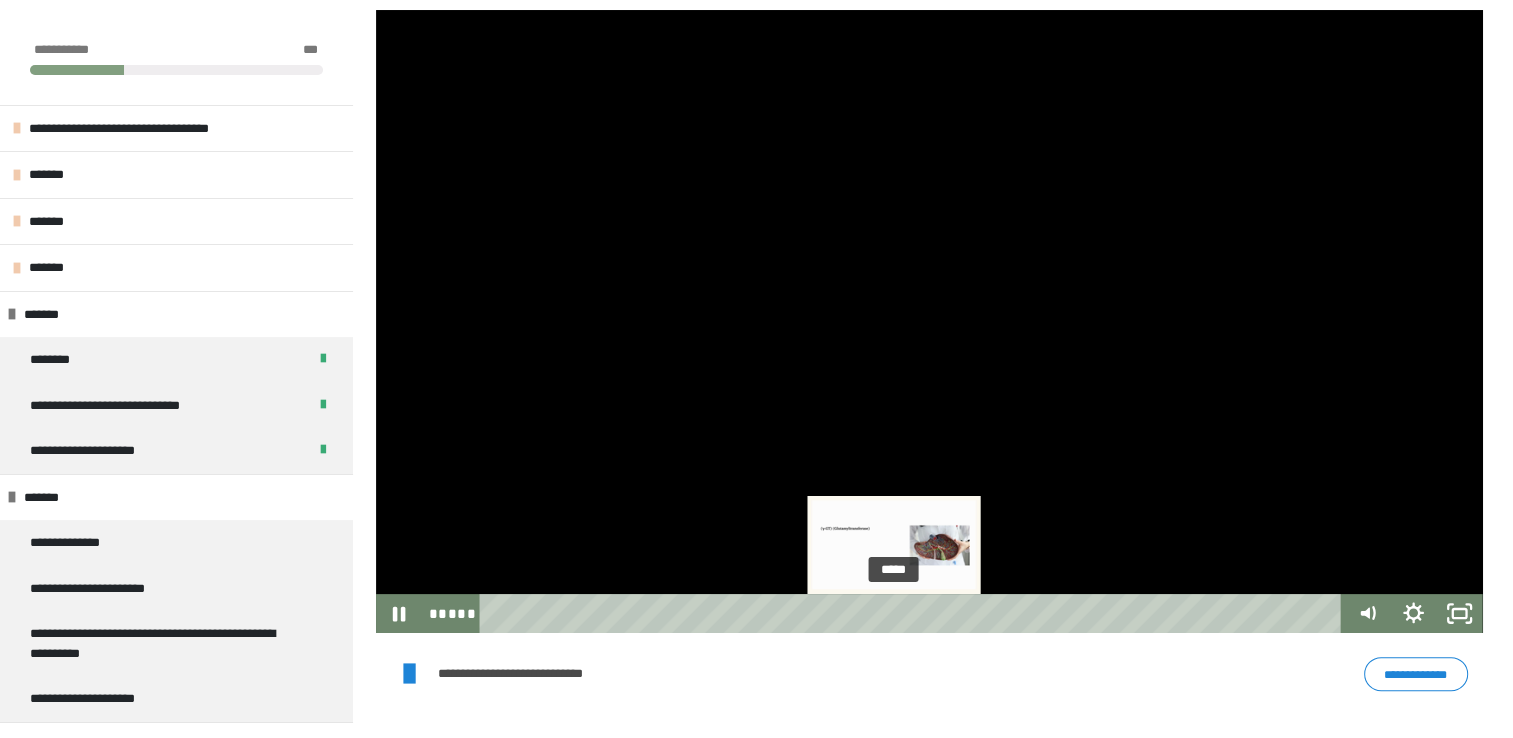click on "*****" at bounding box center (913, 613) 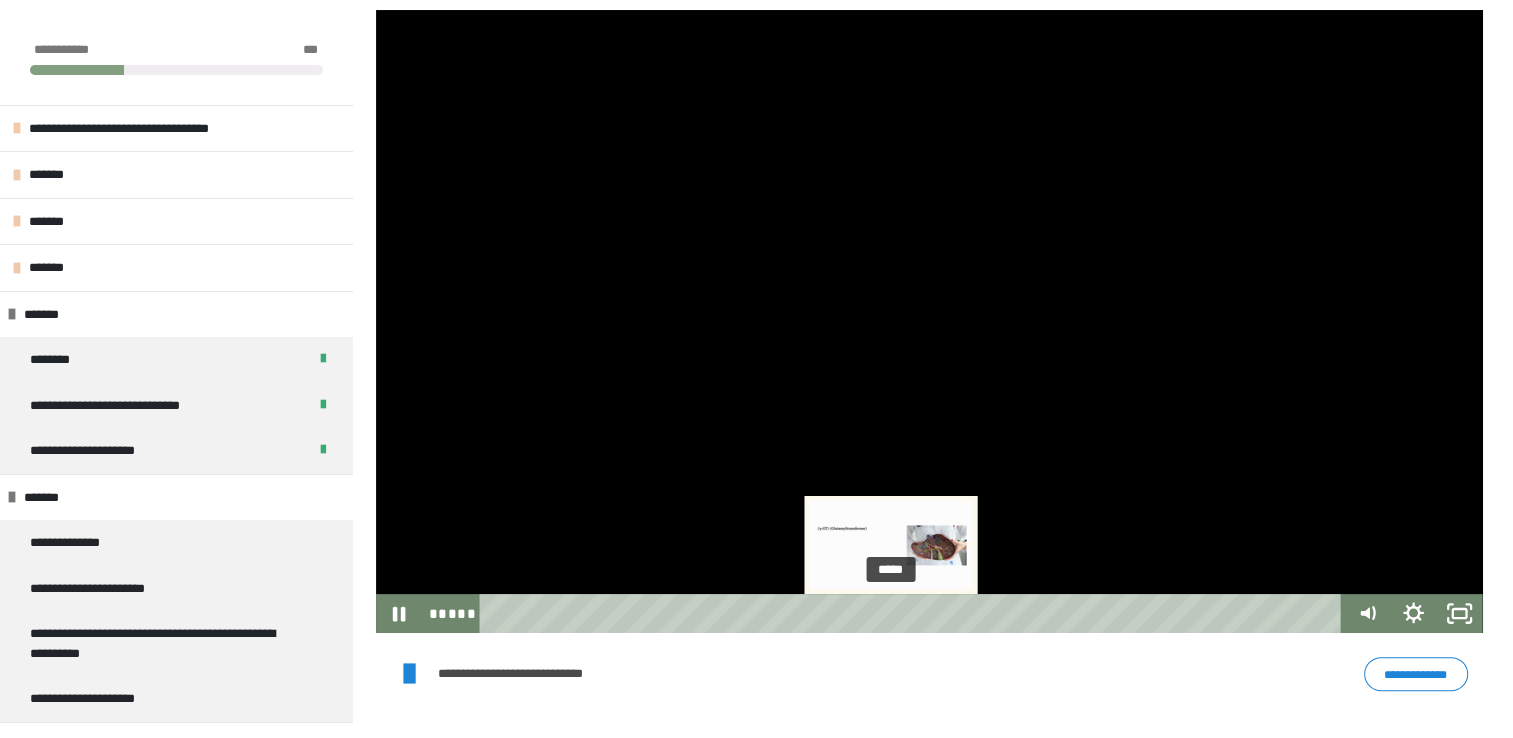 click at bounding box center [891, 613] 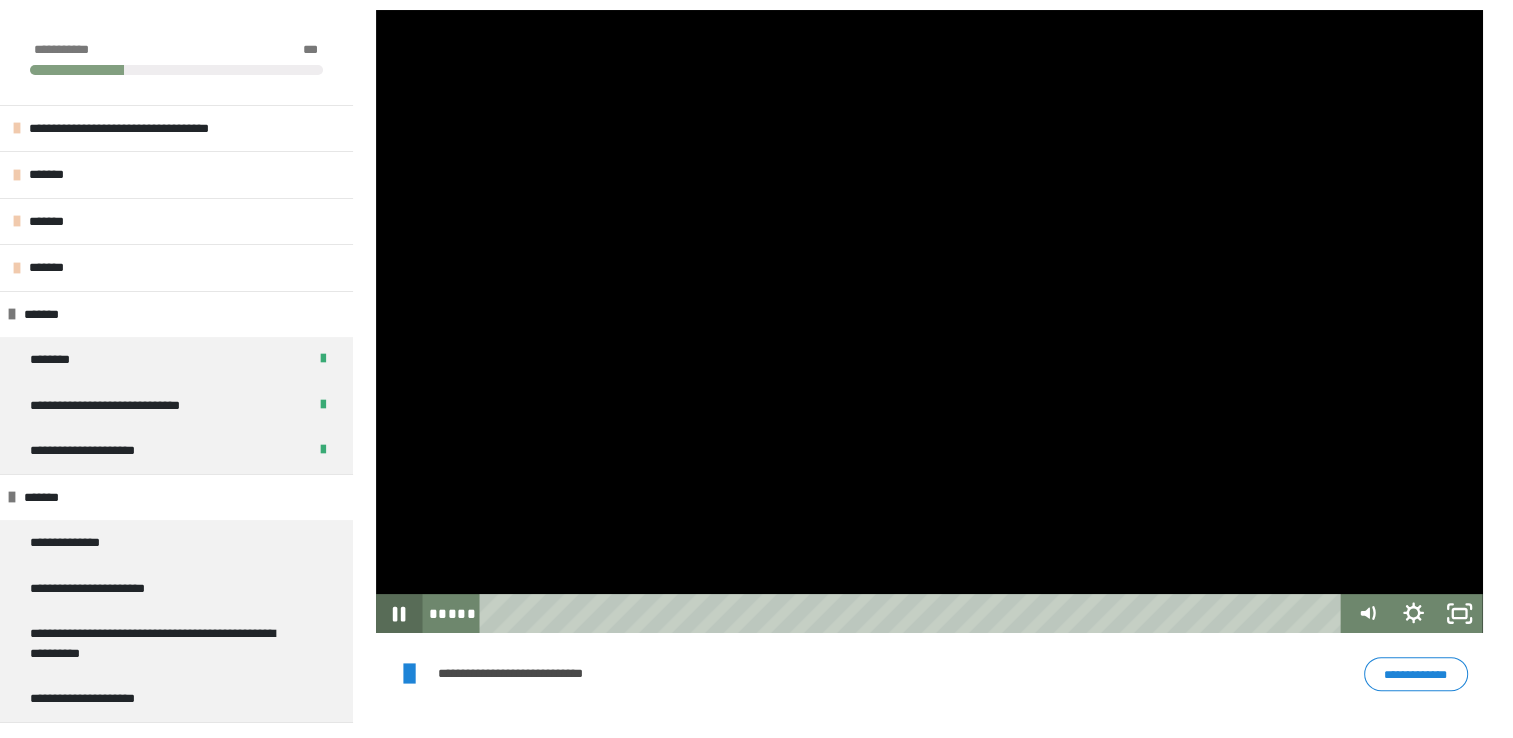 click 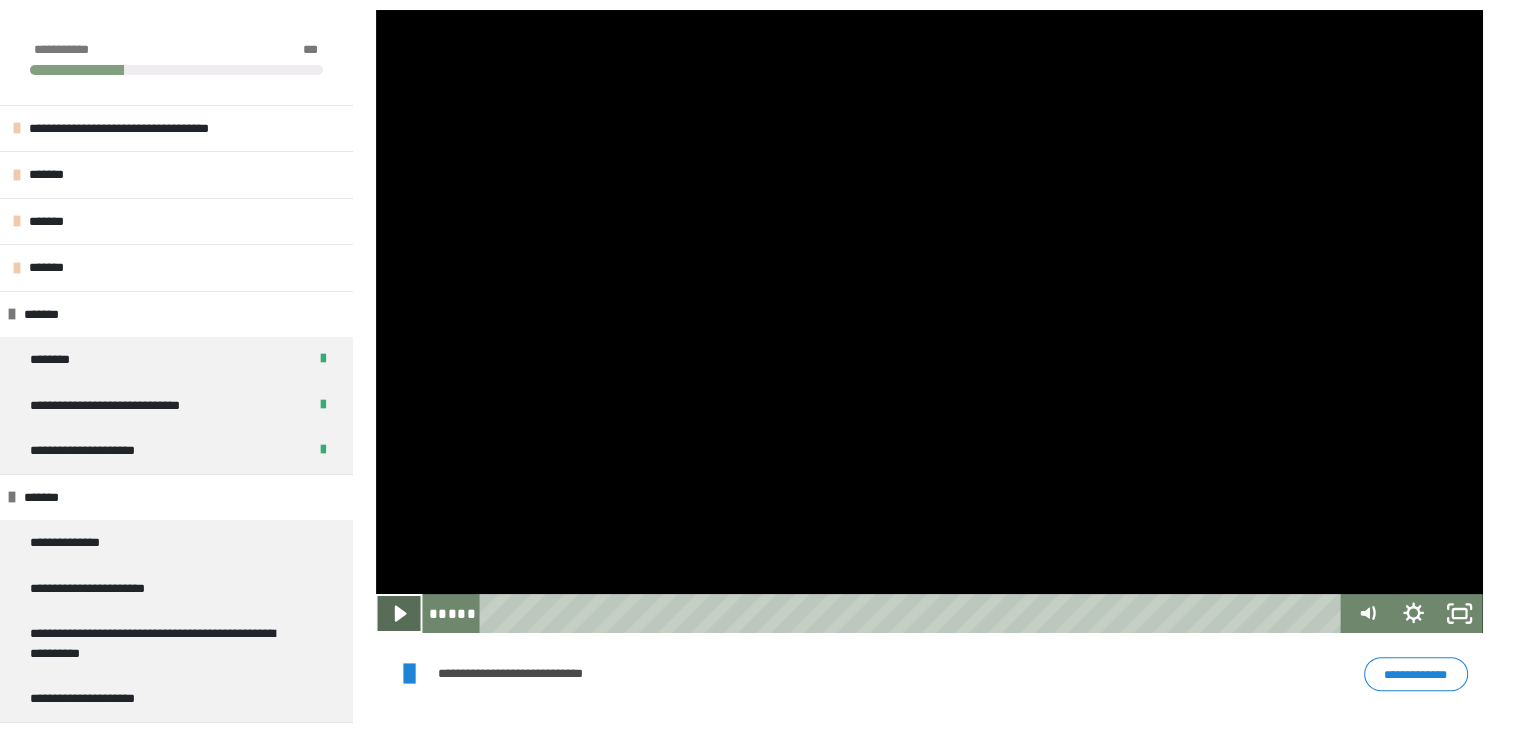 click 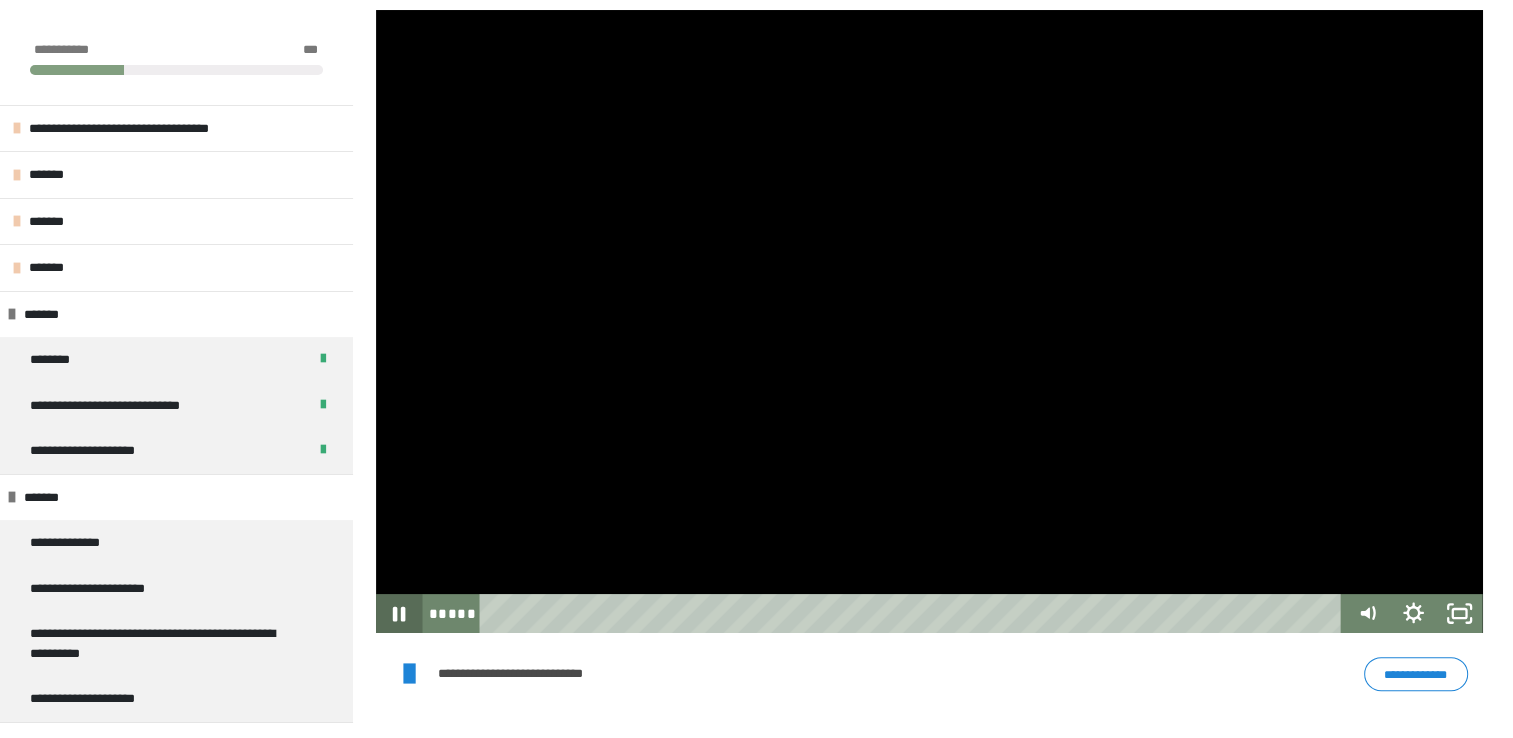 click 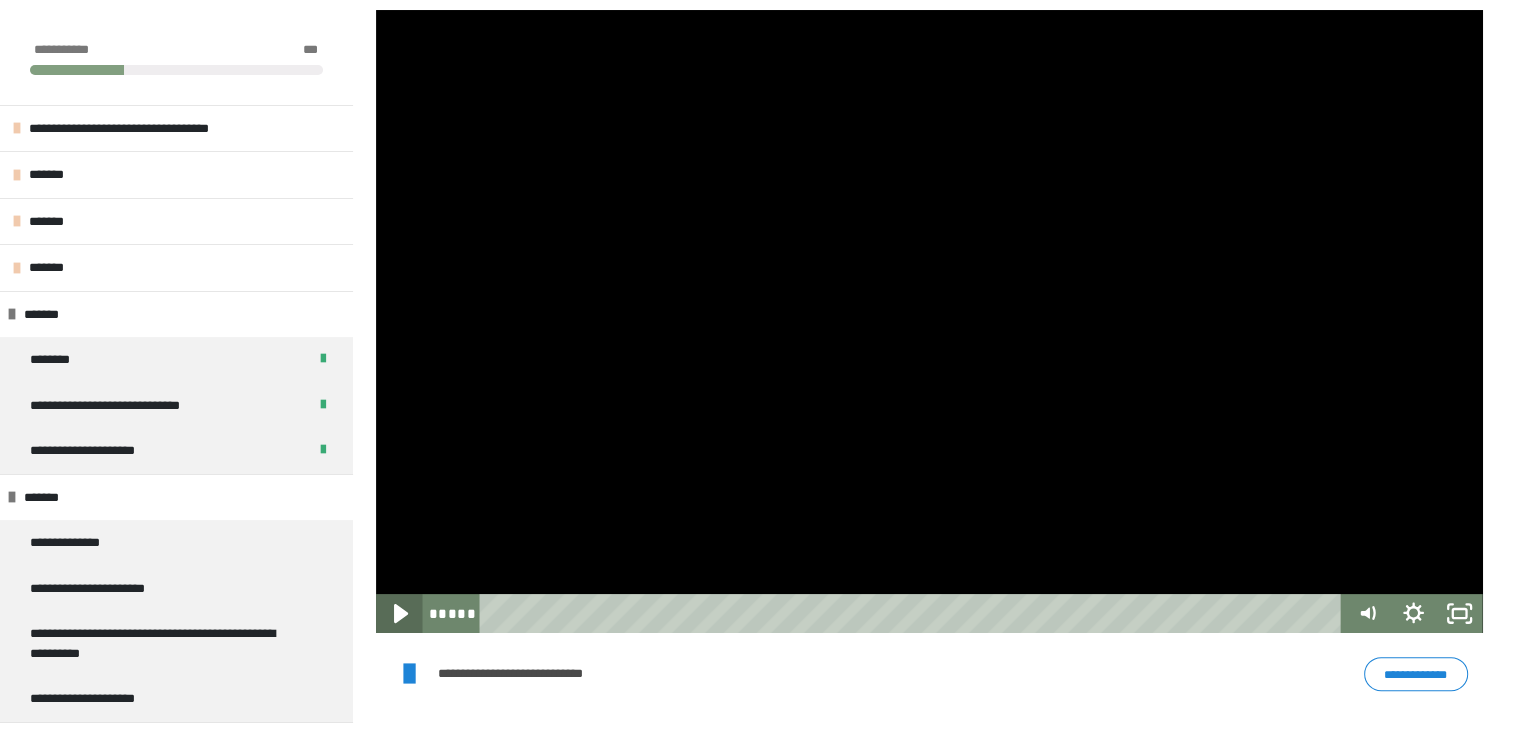 click 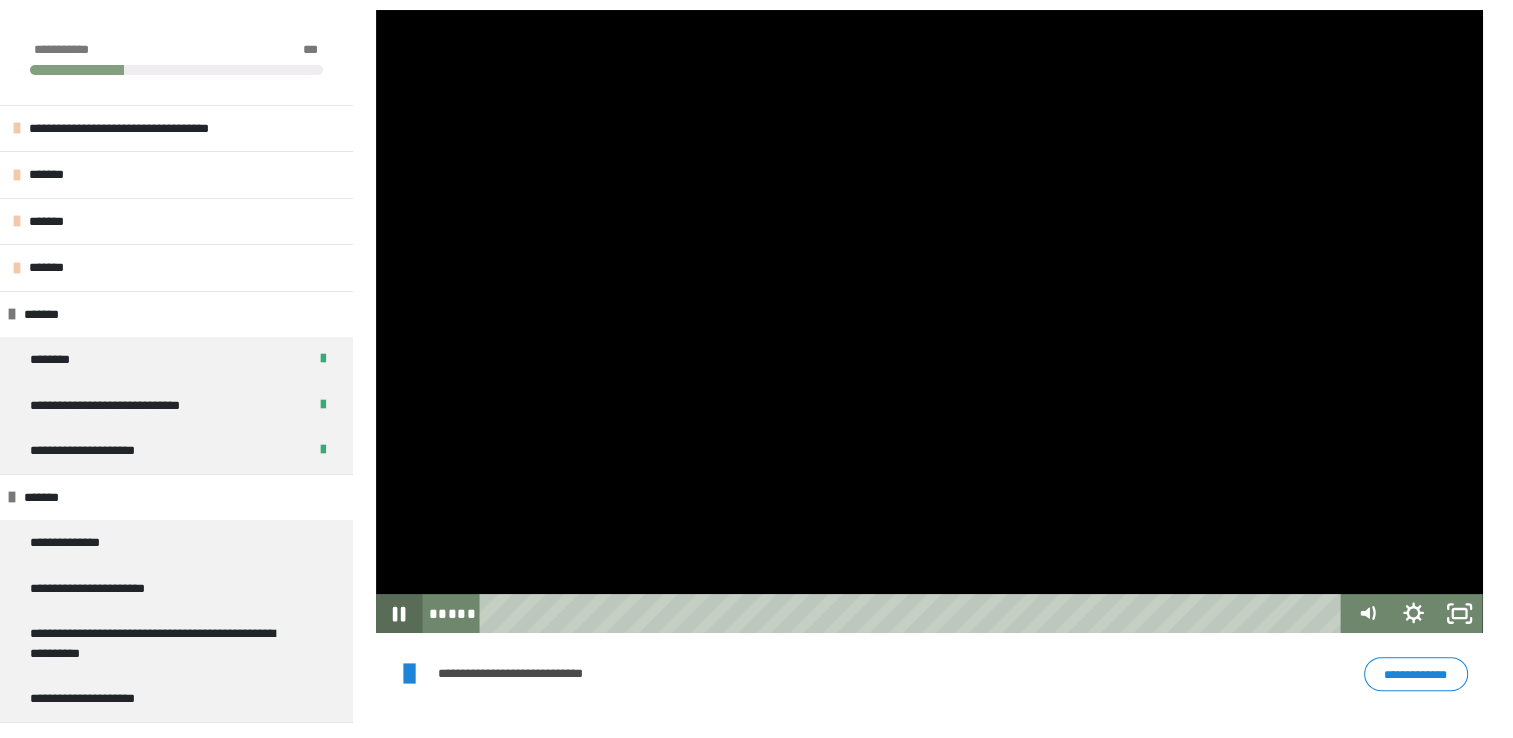 click 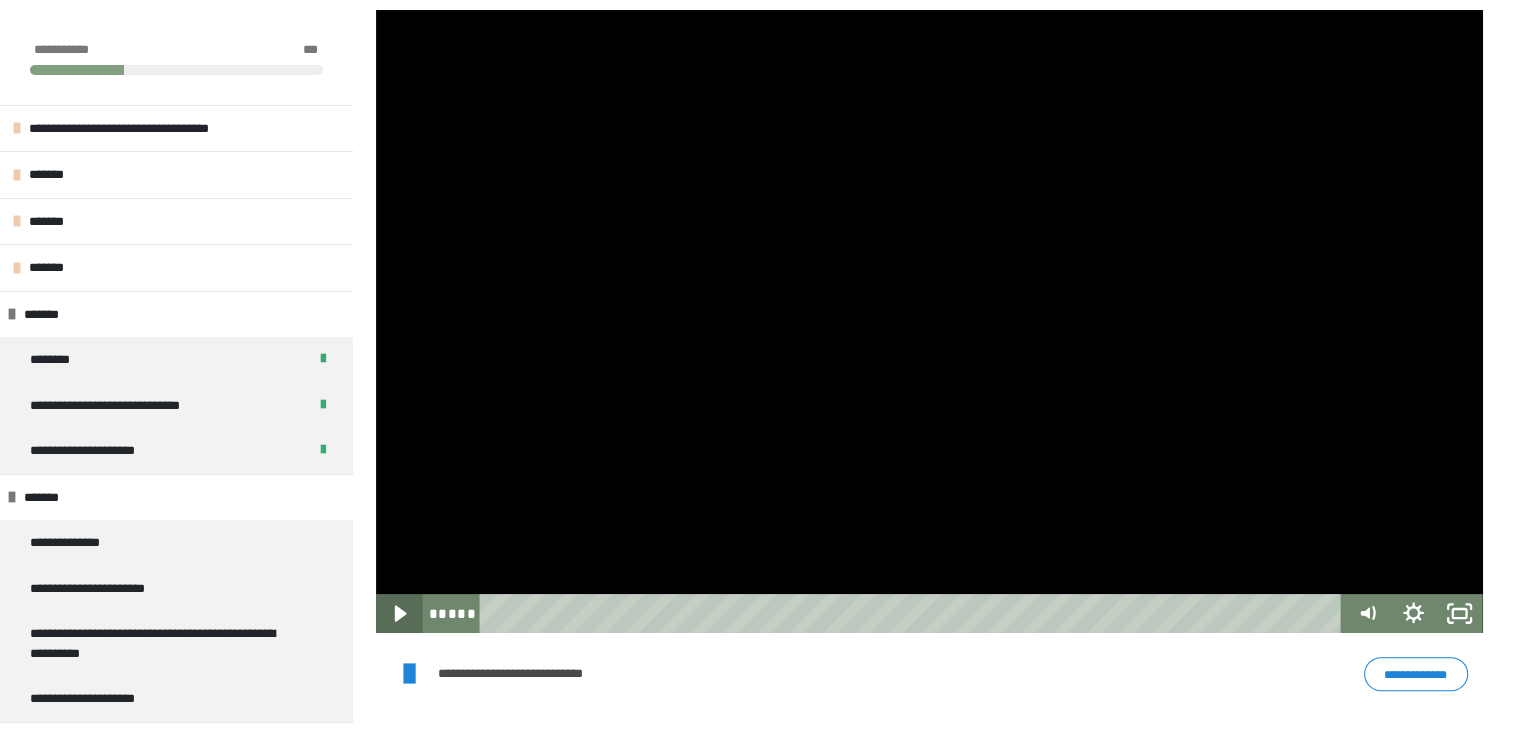 click 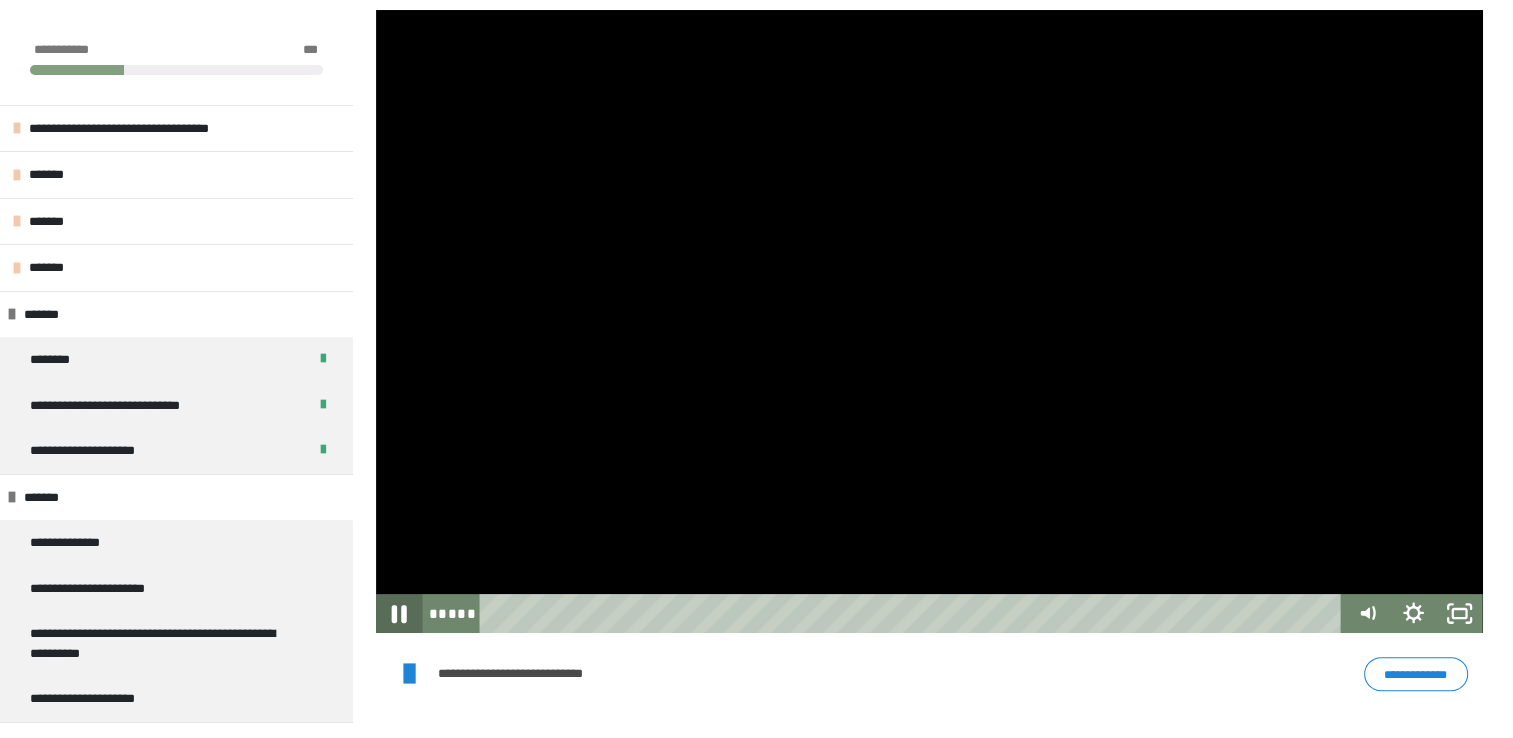 click 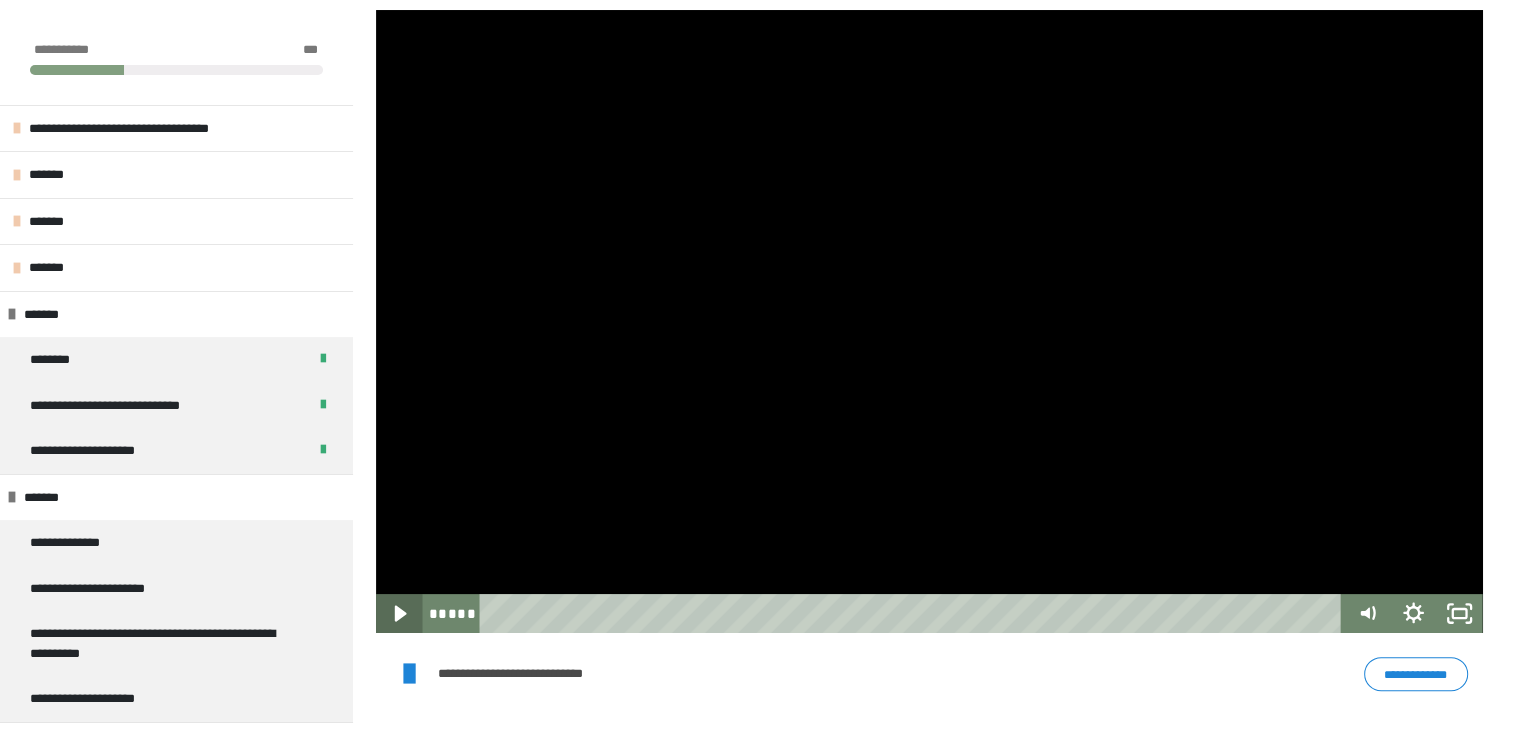 type 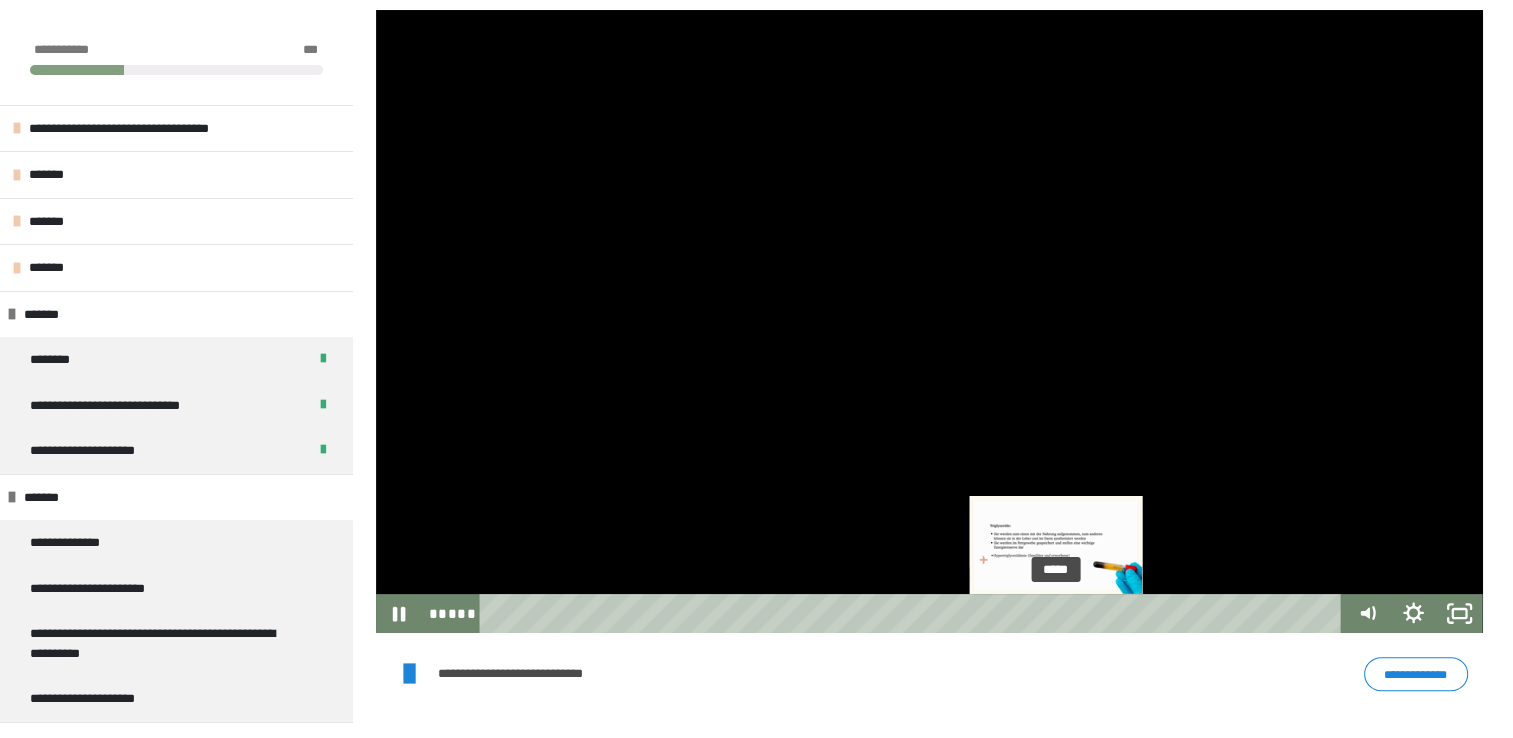 click at bounding box center [1063, 613] 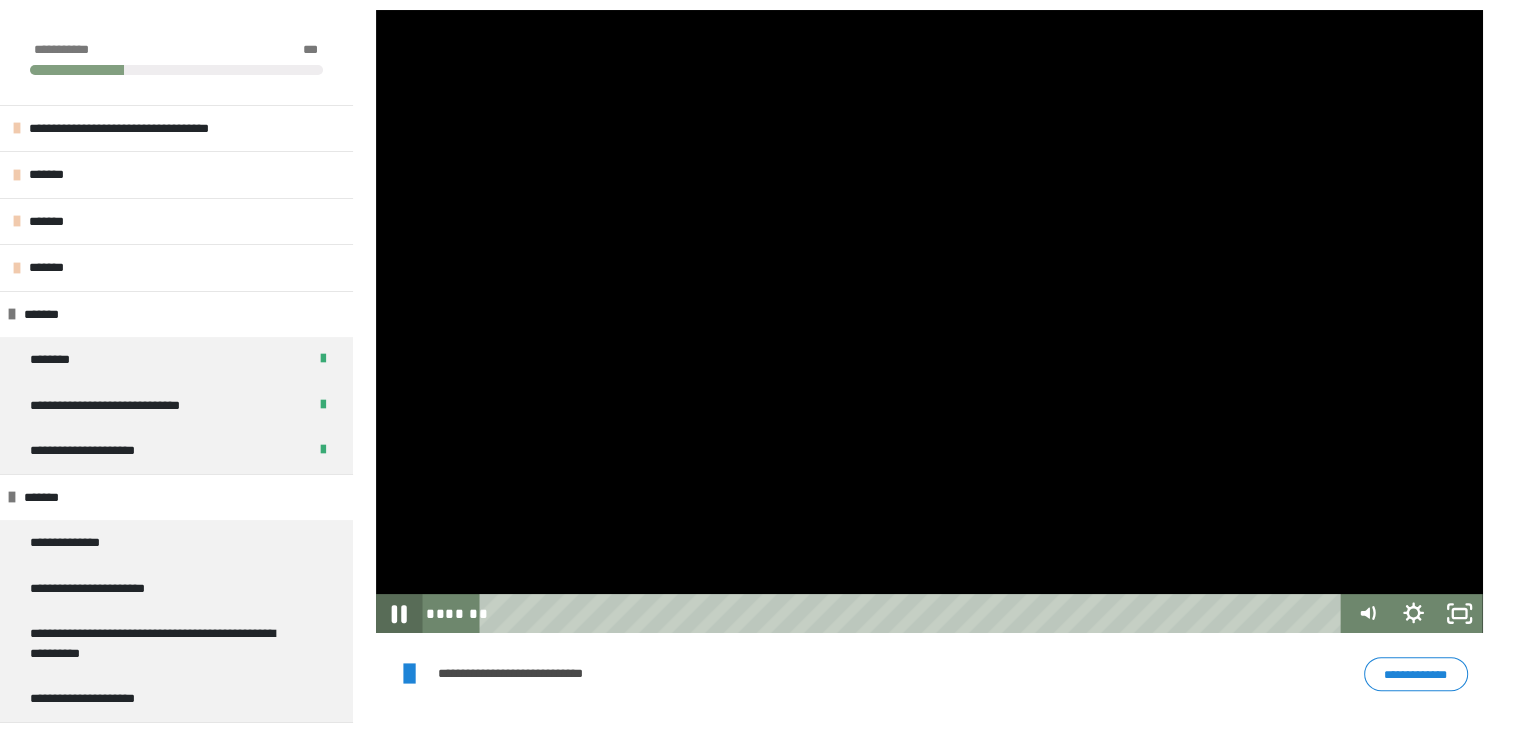click 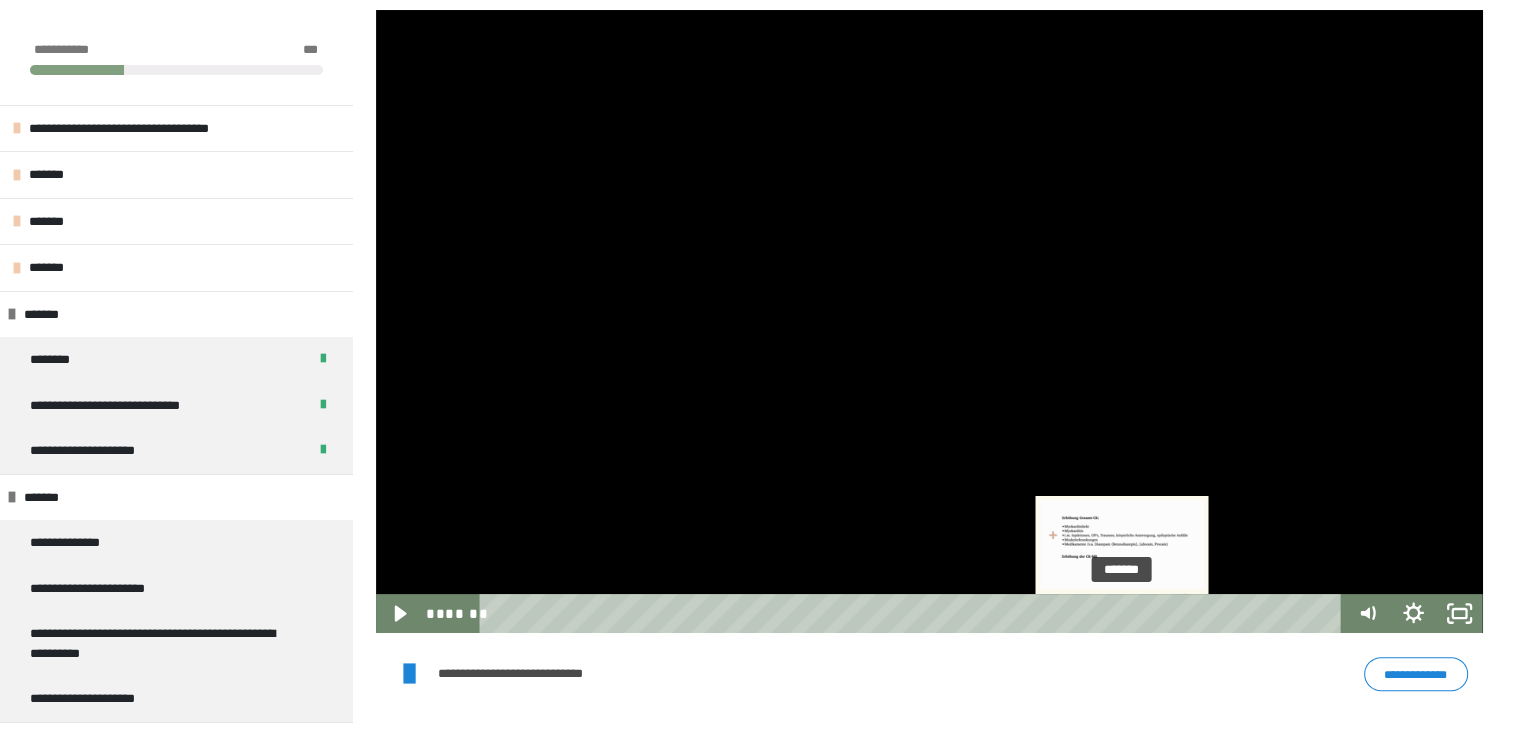click on "*******" at bounding box center (913, 613) 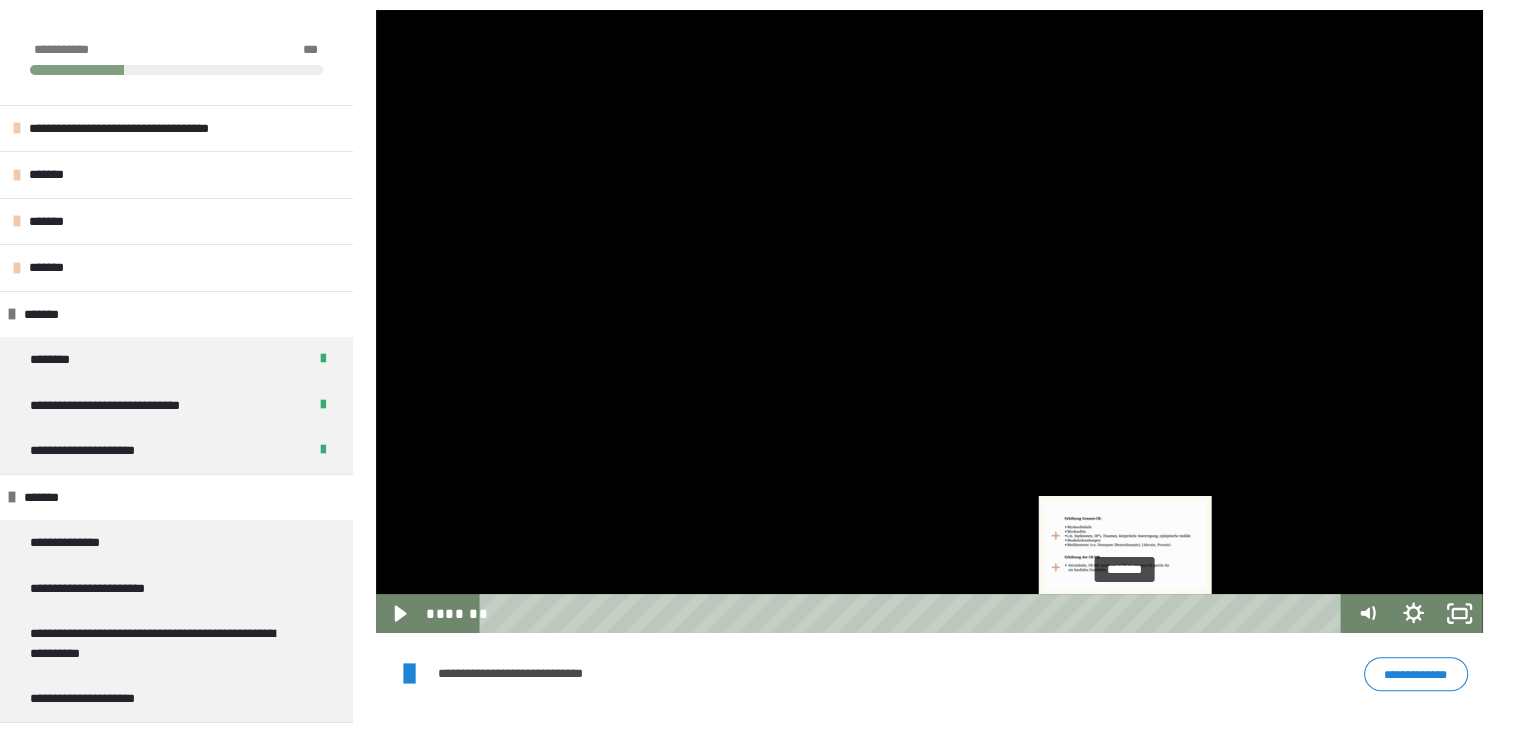 click at bounding box center (1125, 613) 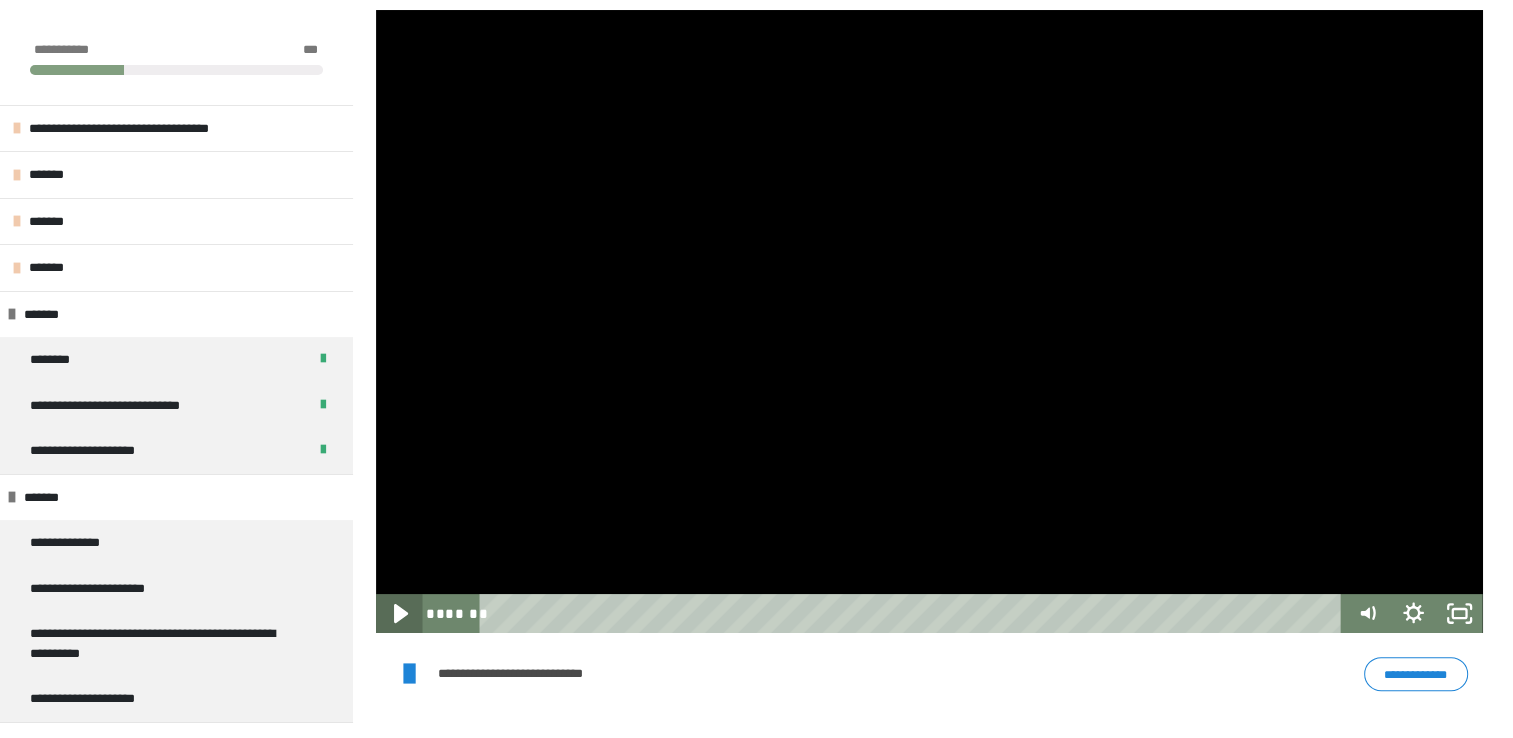 click 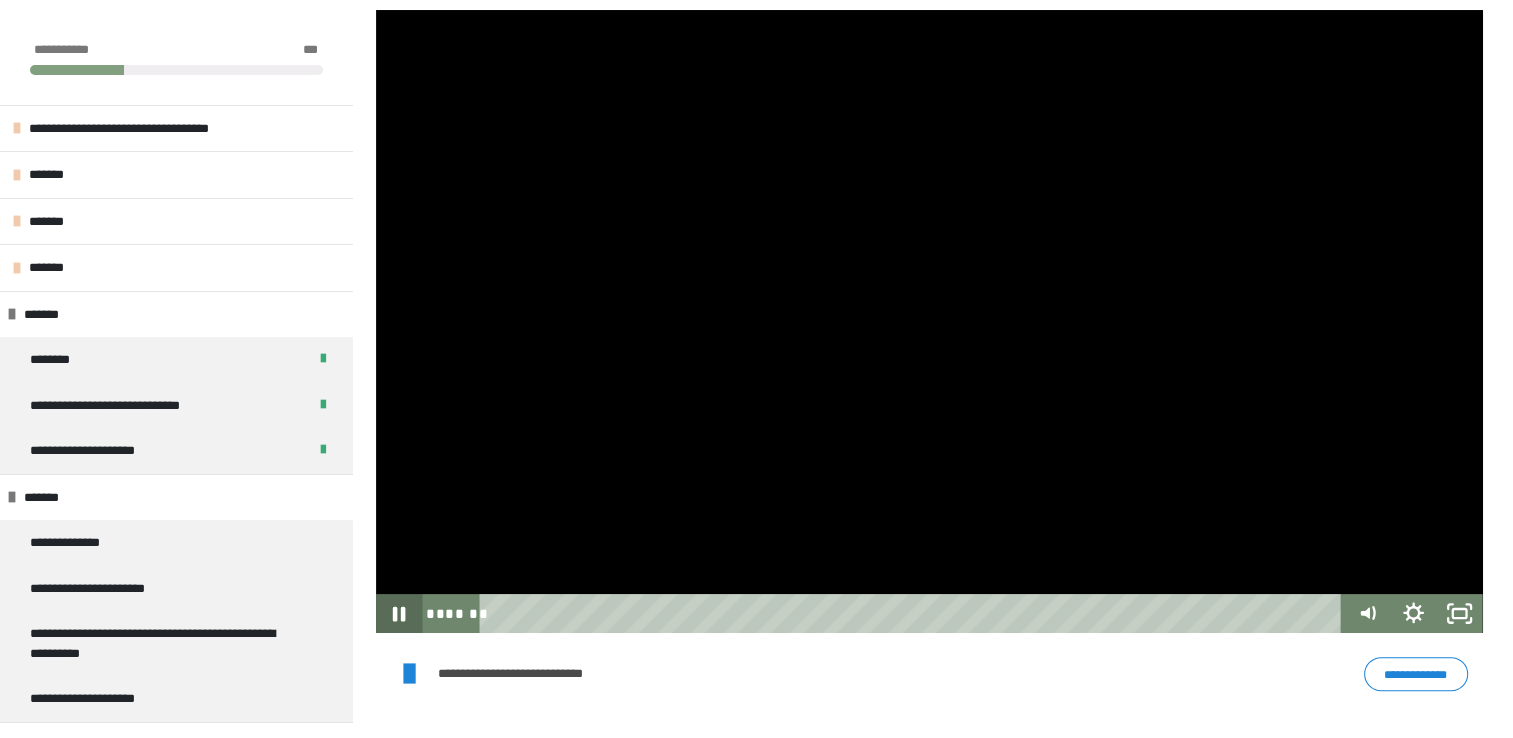 click 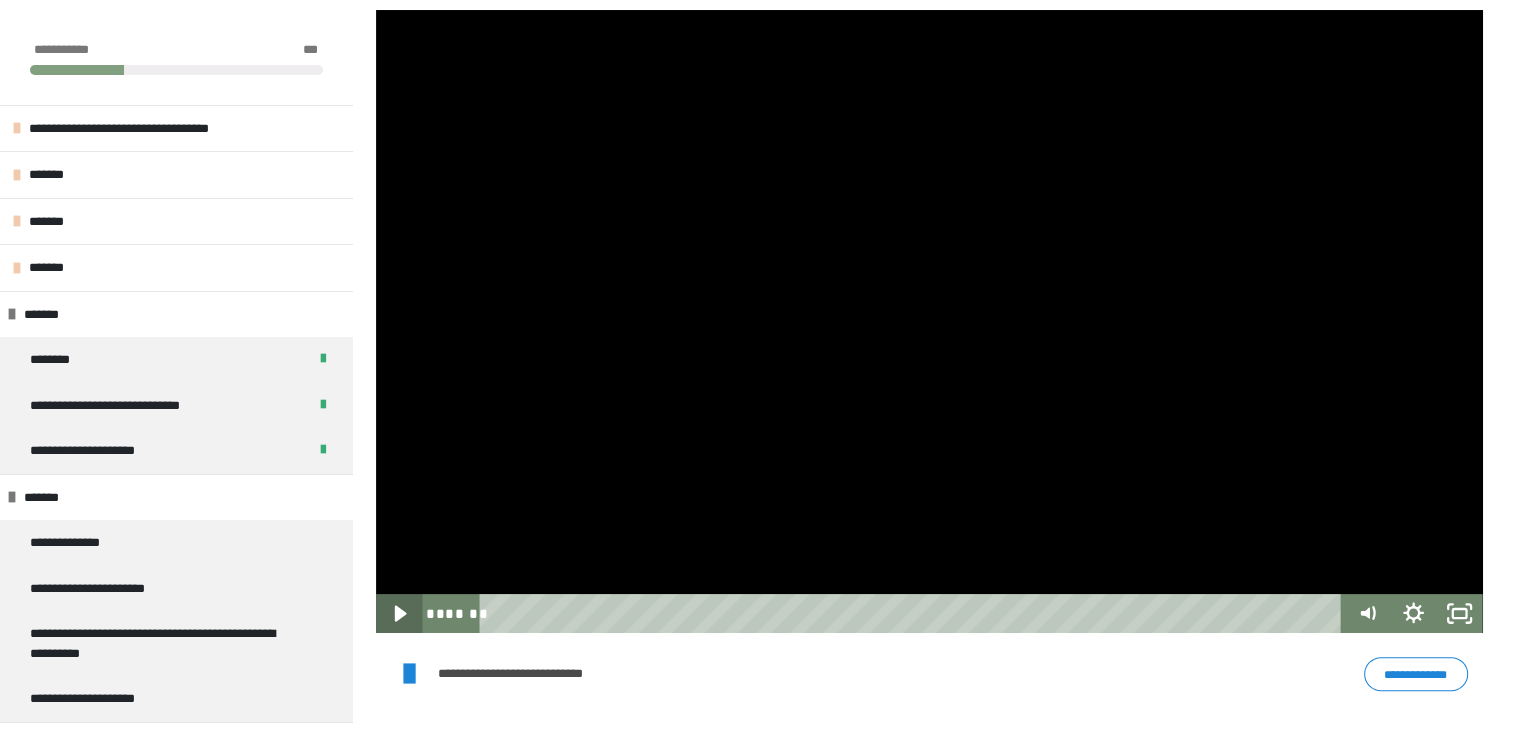 click at bounding box center (399, 613) 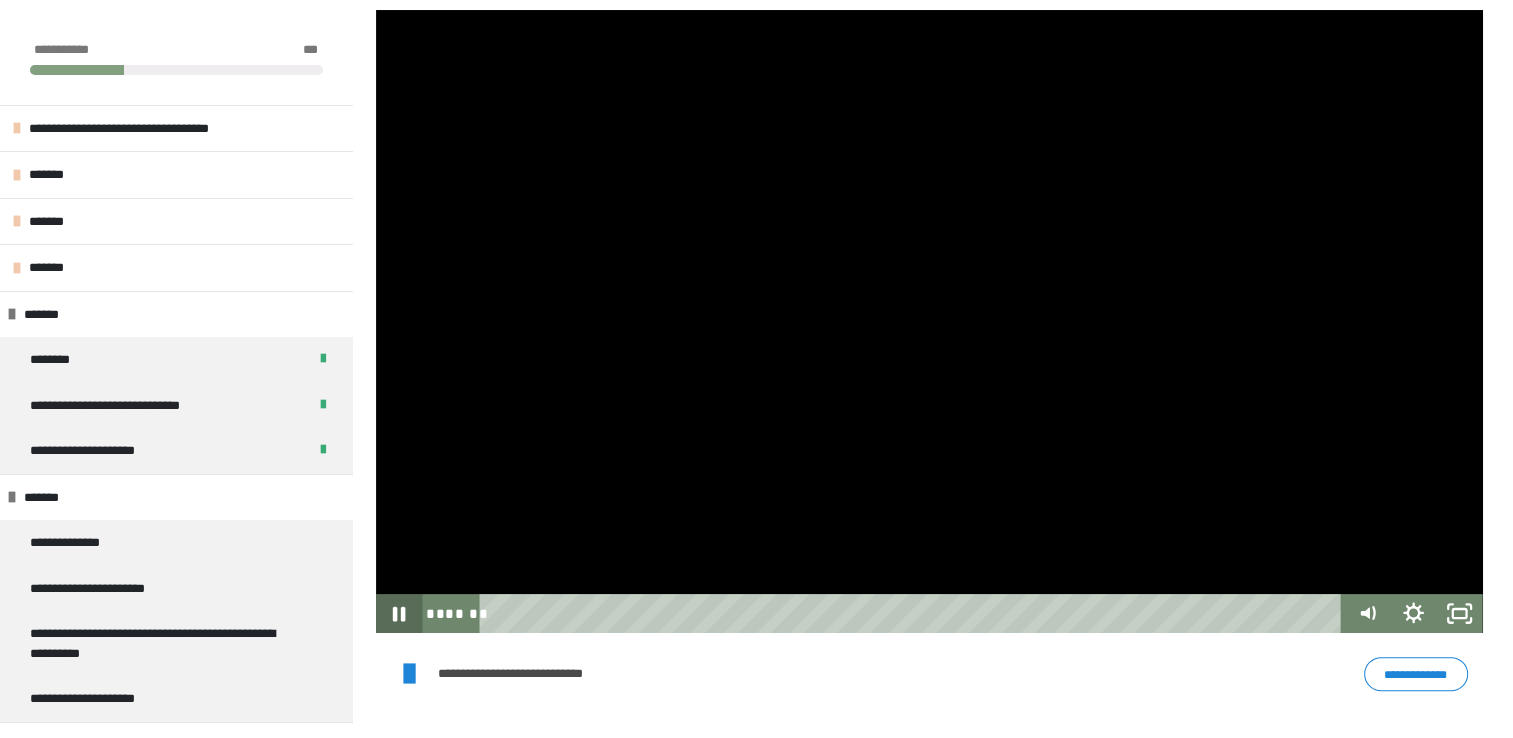 click 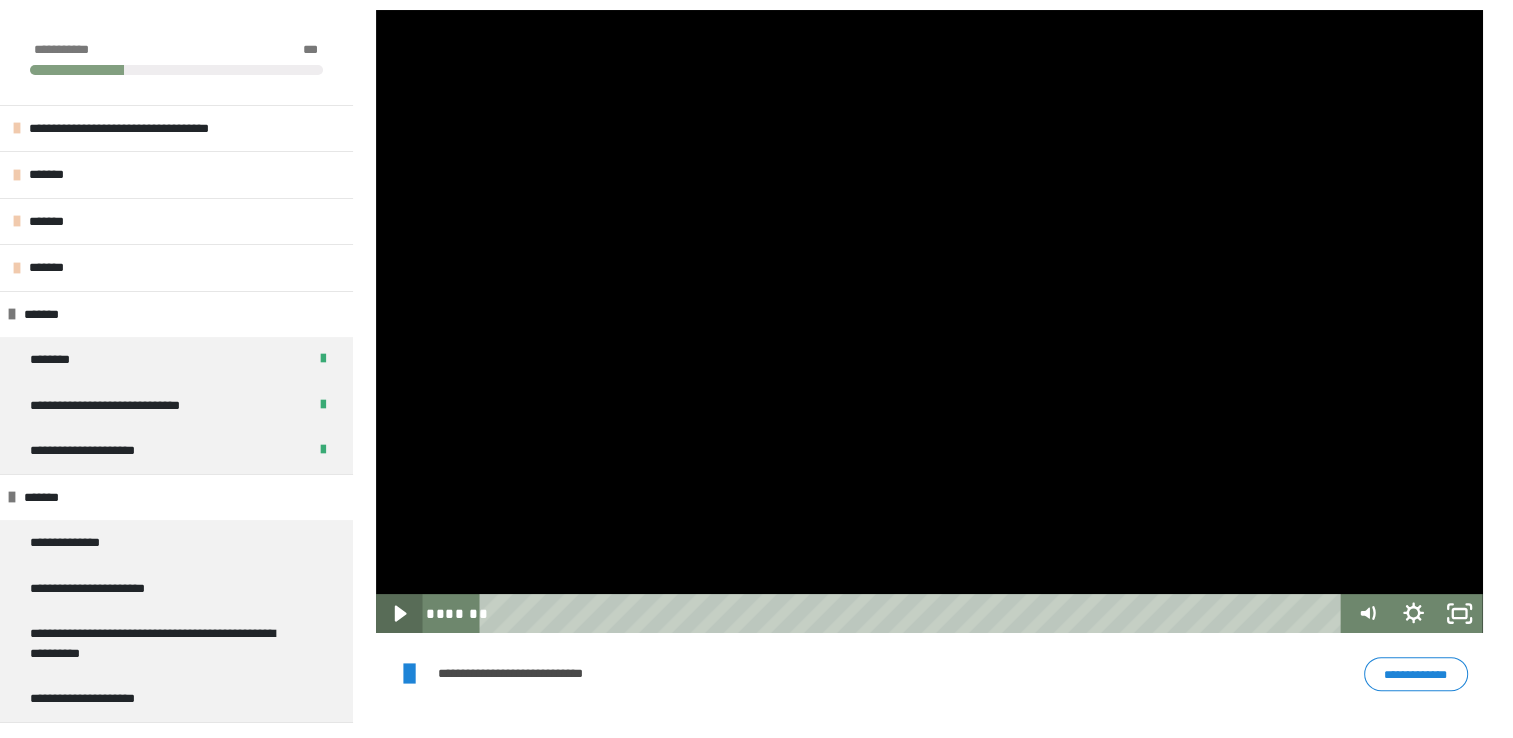 click 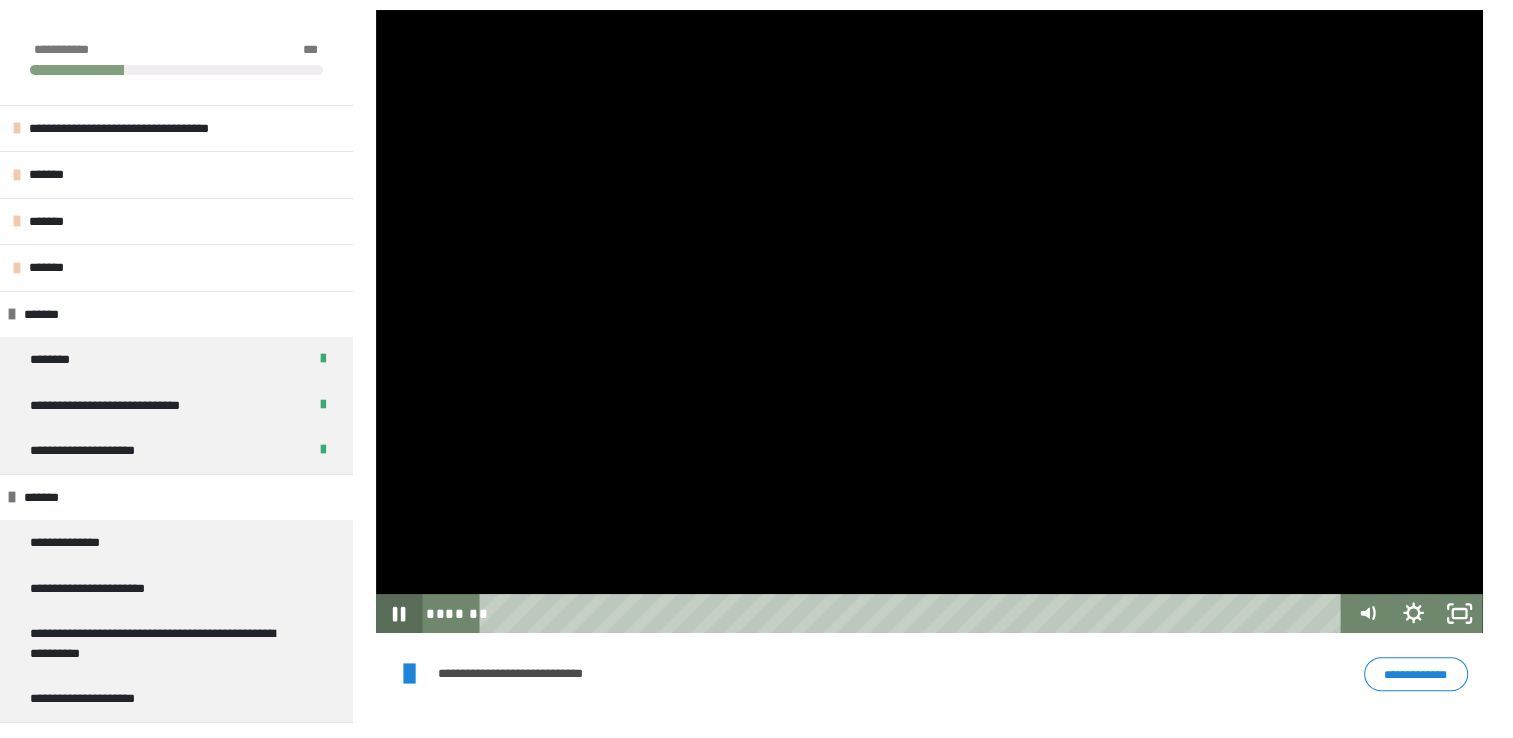 click 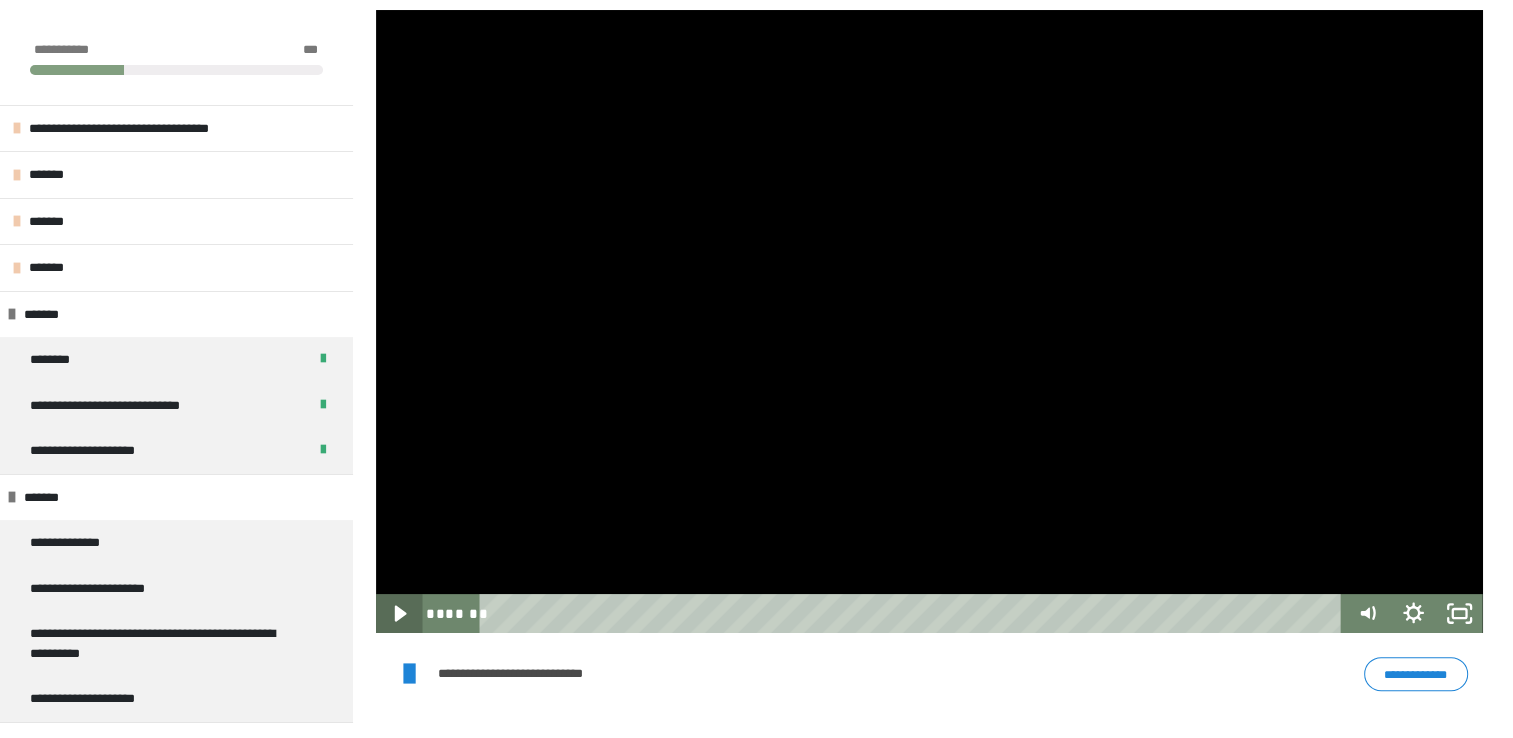 click 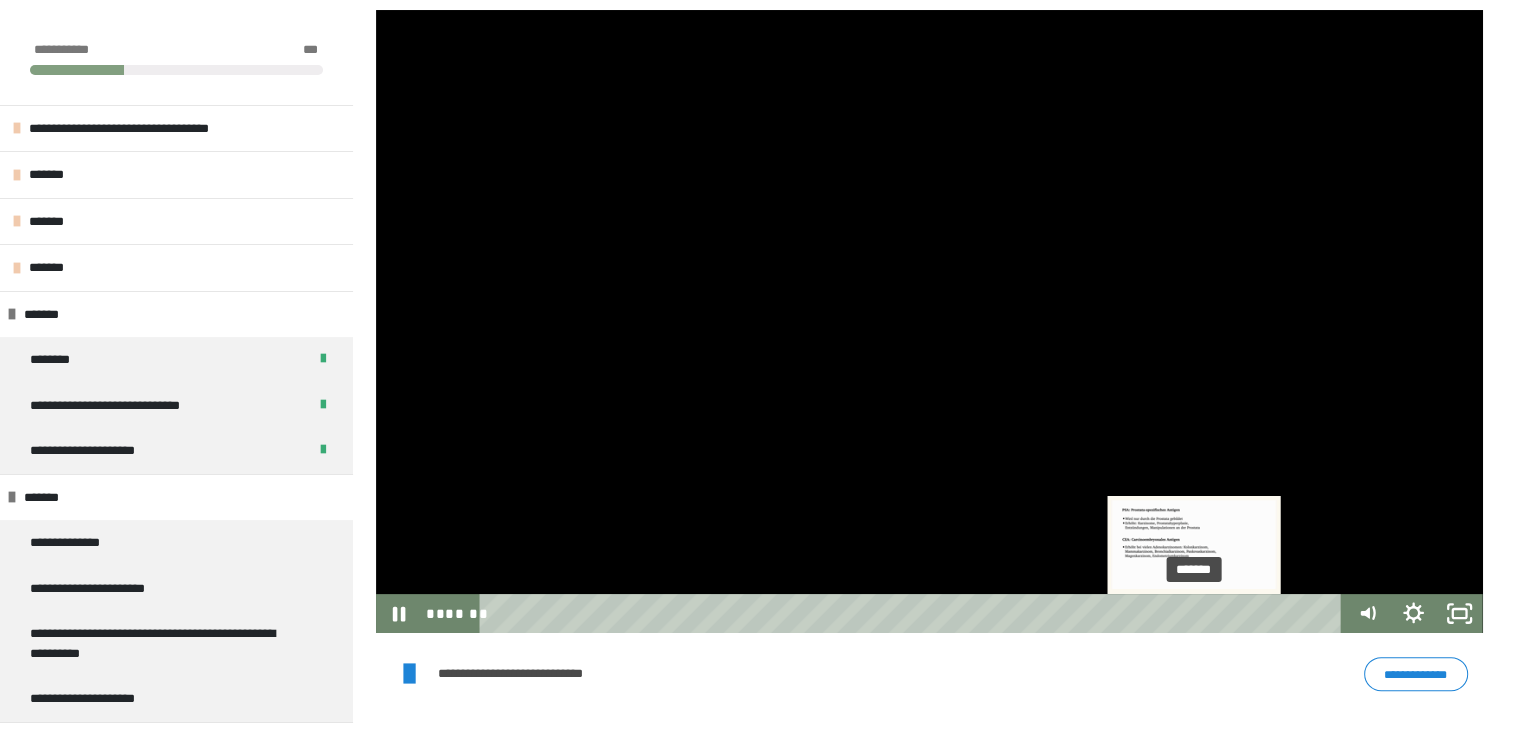 click at bounding box center [1194, 613] 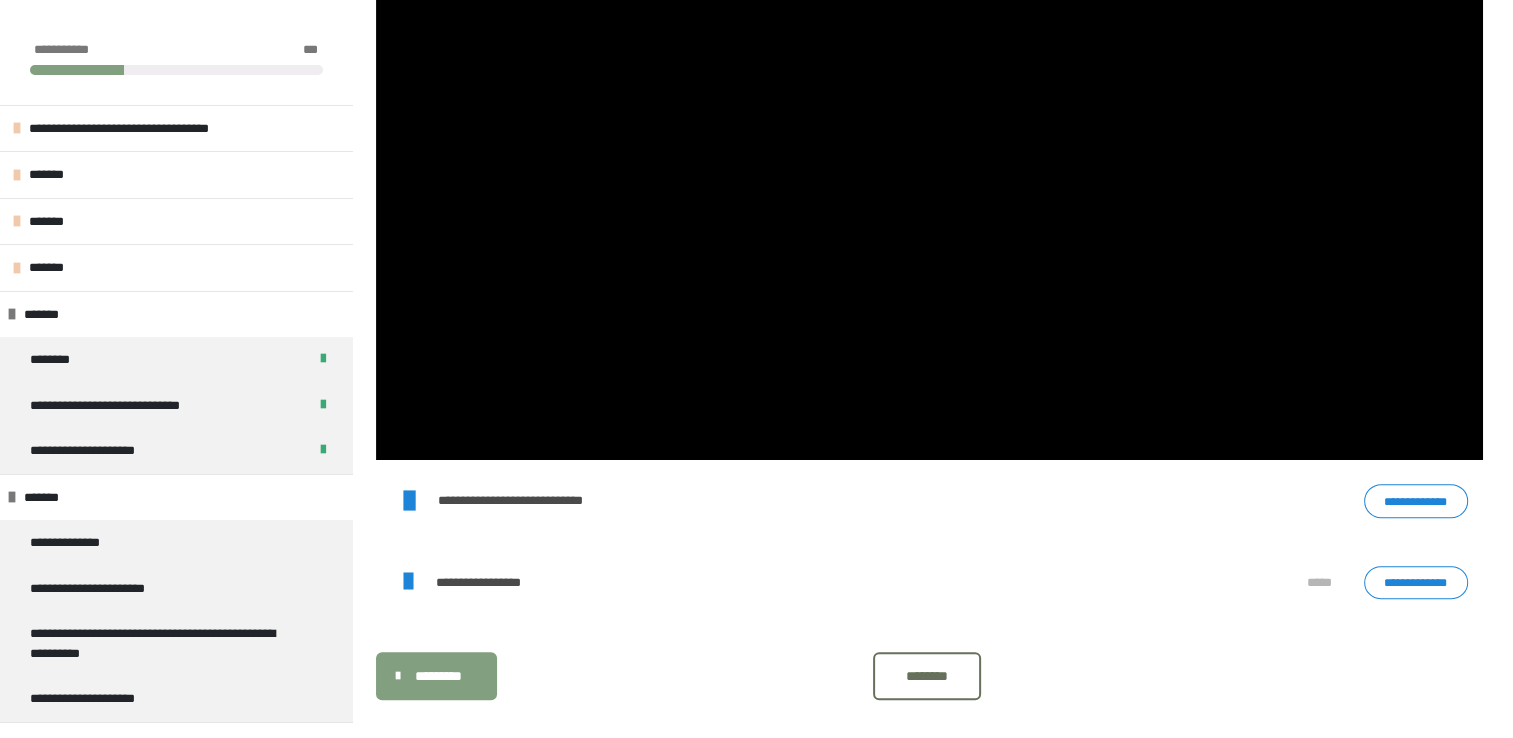 scroll, scrollTop: 495, scrollLeft: 0, axis: vertical 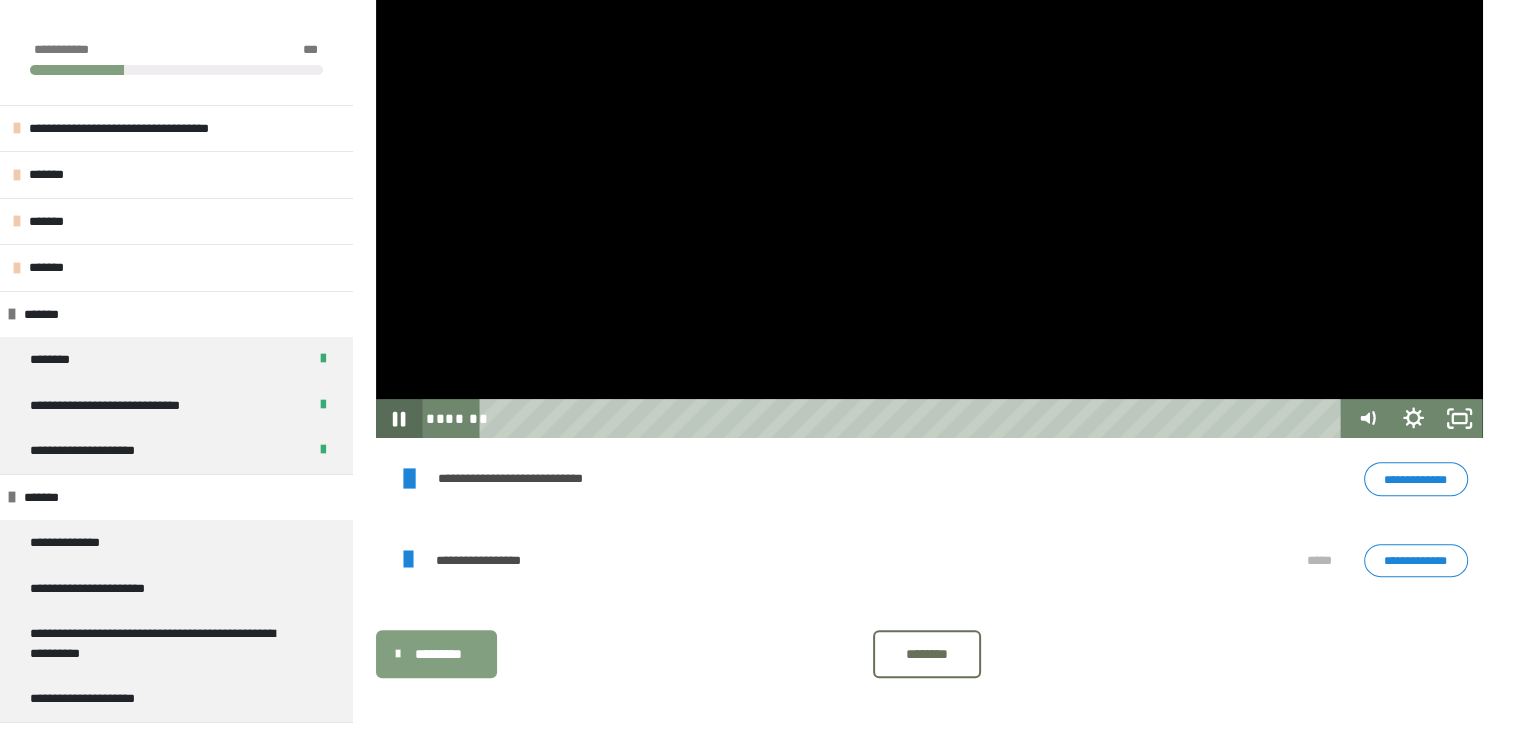 click 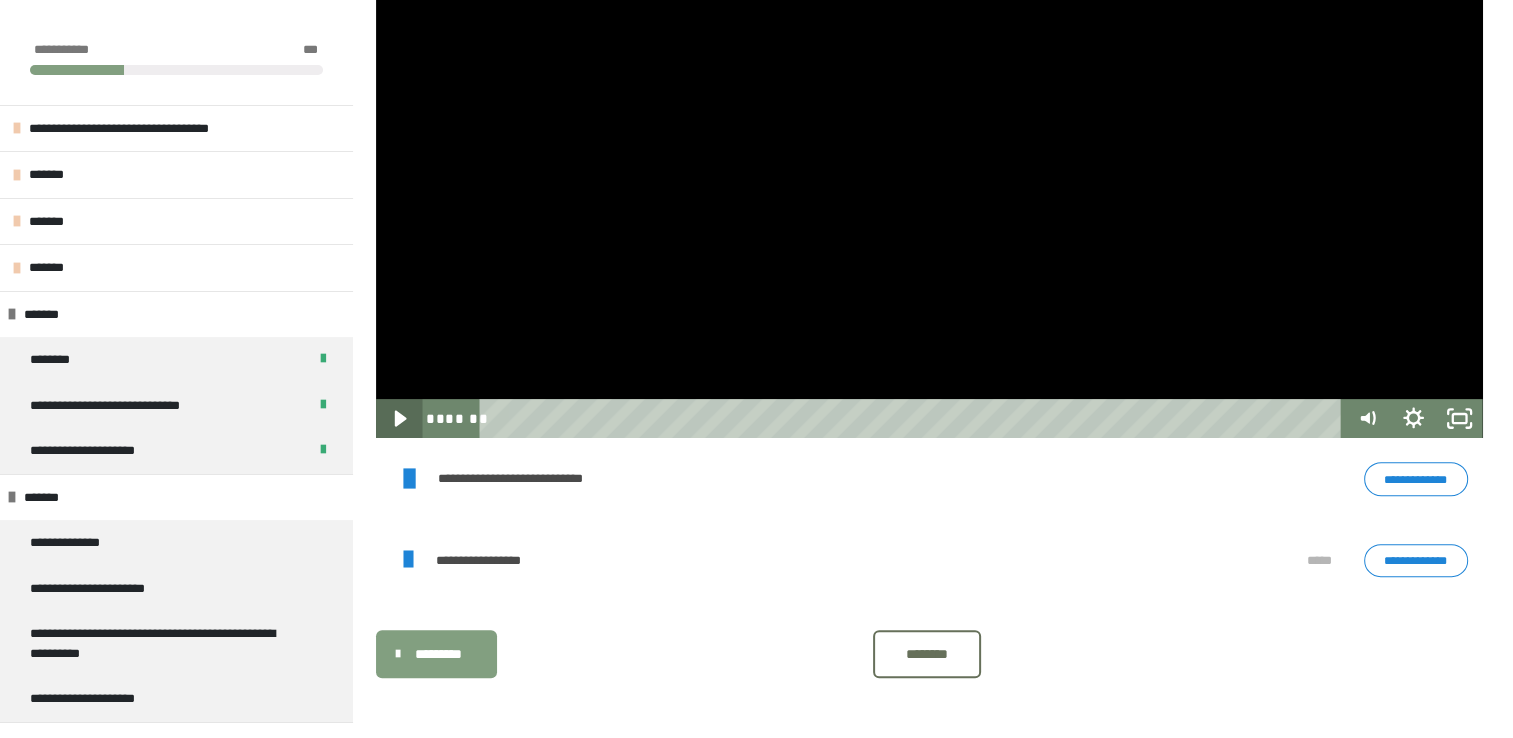 click 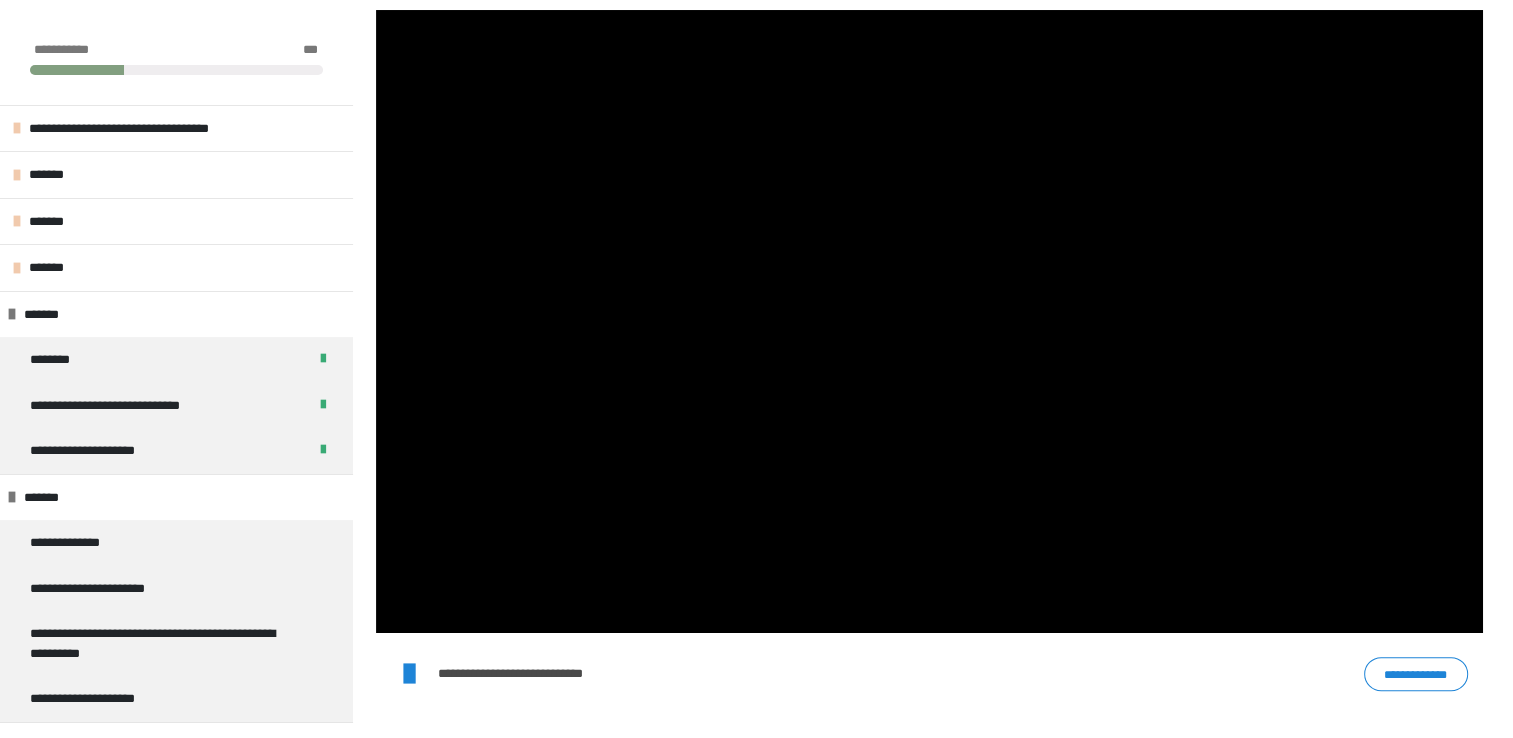 scroll, scrollTop: 295, scrollLeft: 0, axis: vertical 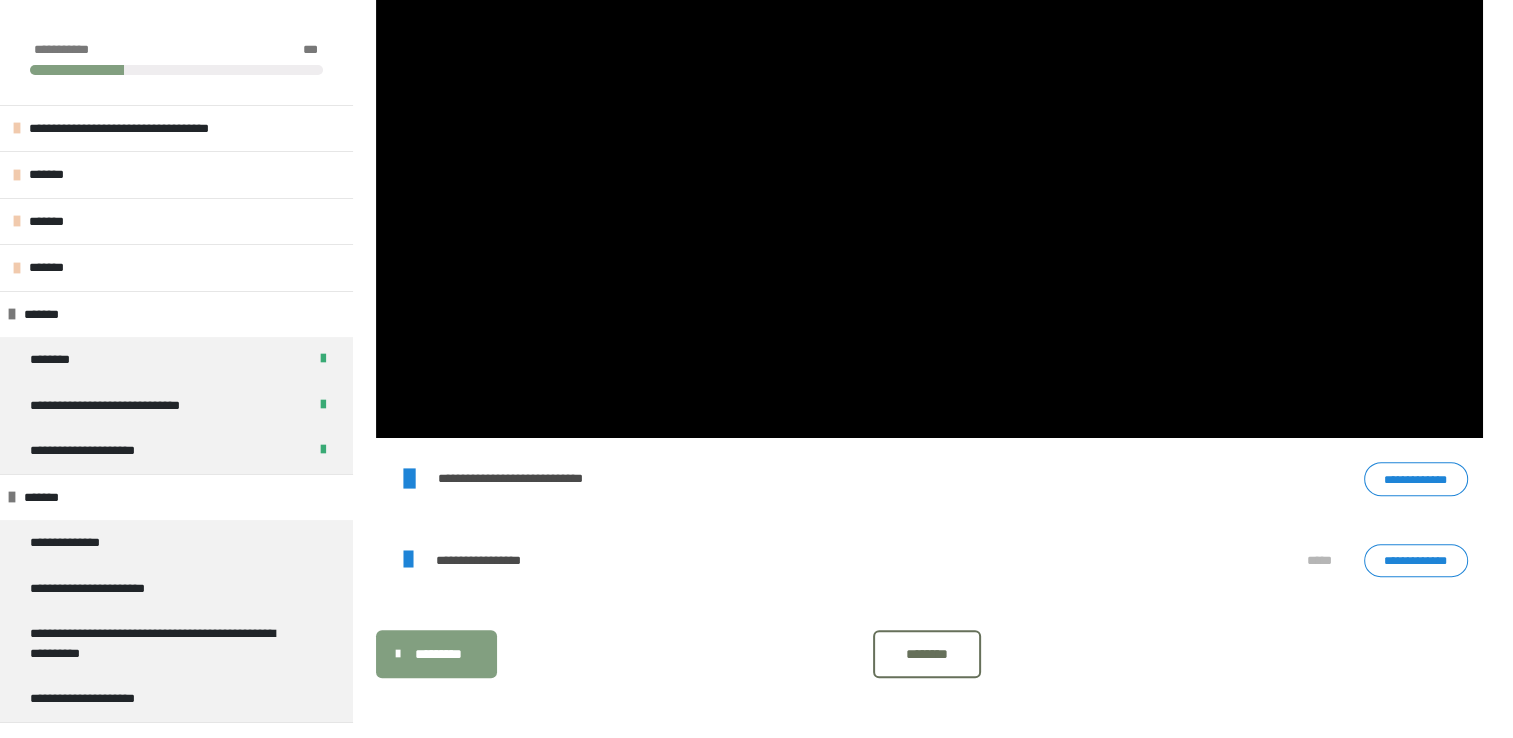 click on "********" at bounding box center (927, 654) 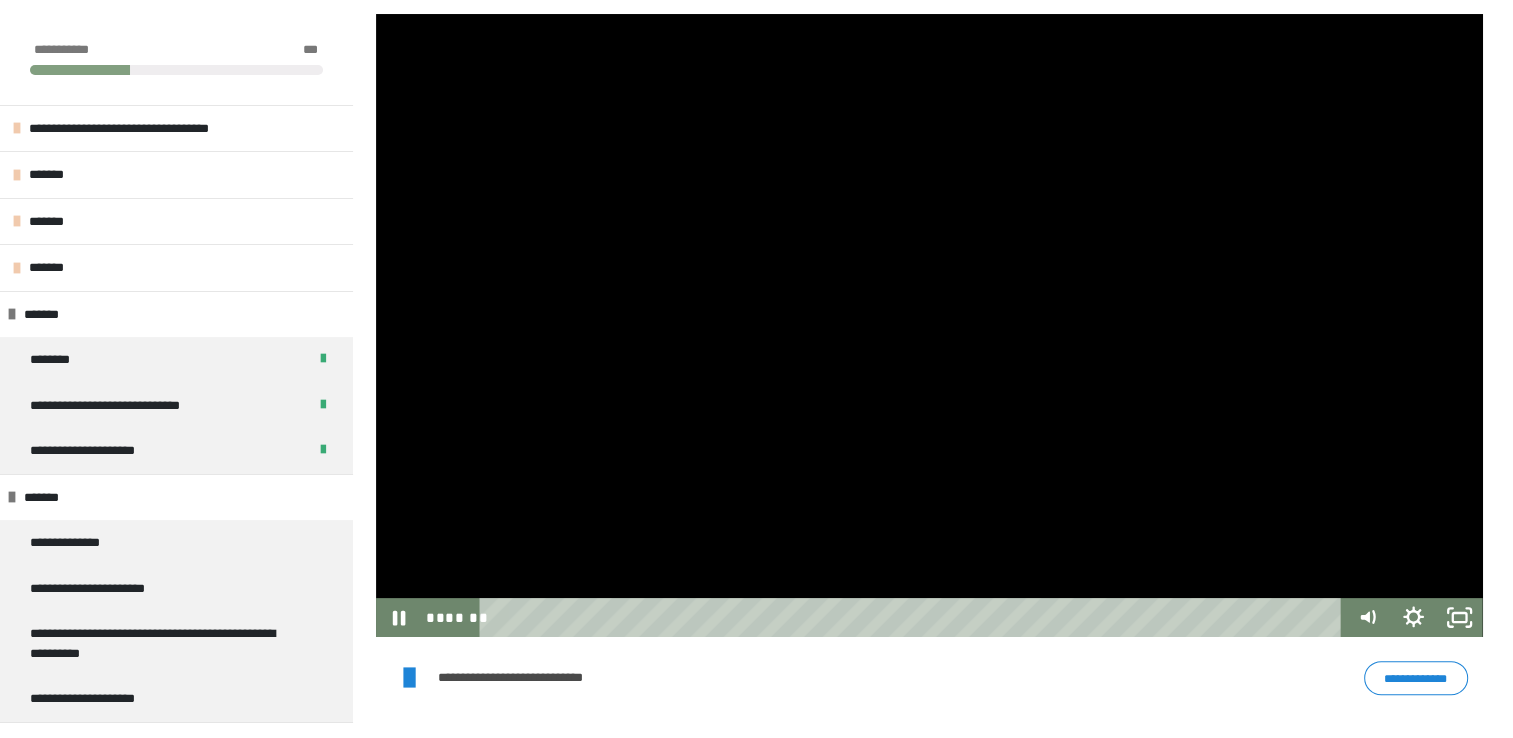 scroll, scrollTop: 295, scrollLeft: 0, axis: vertical 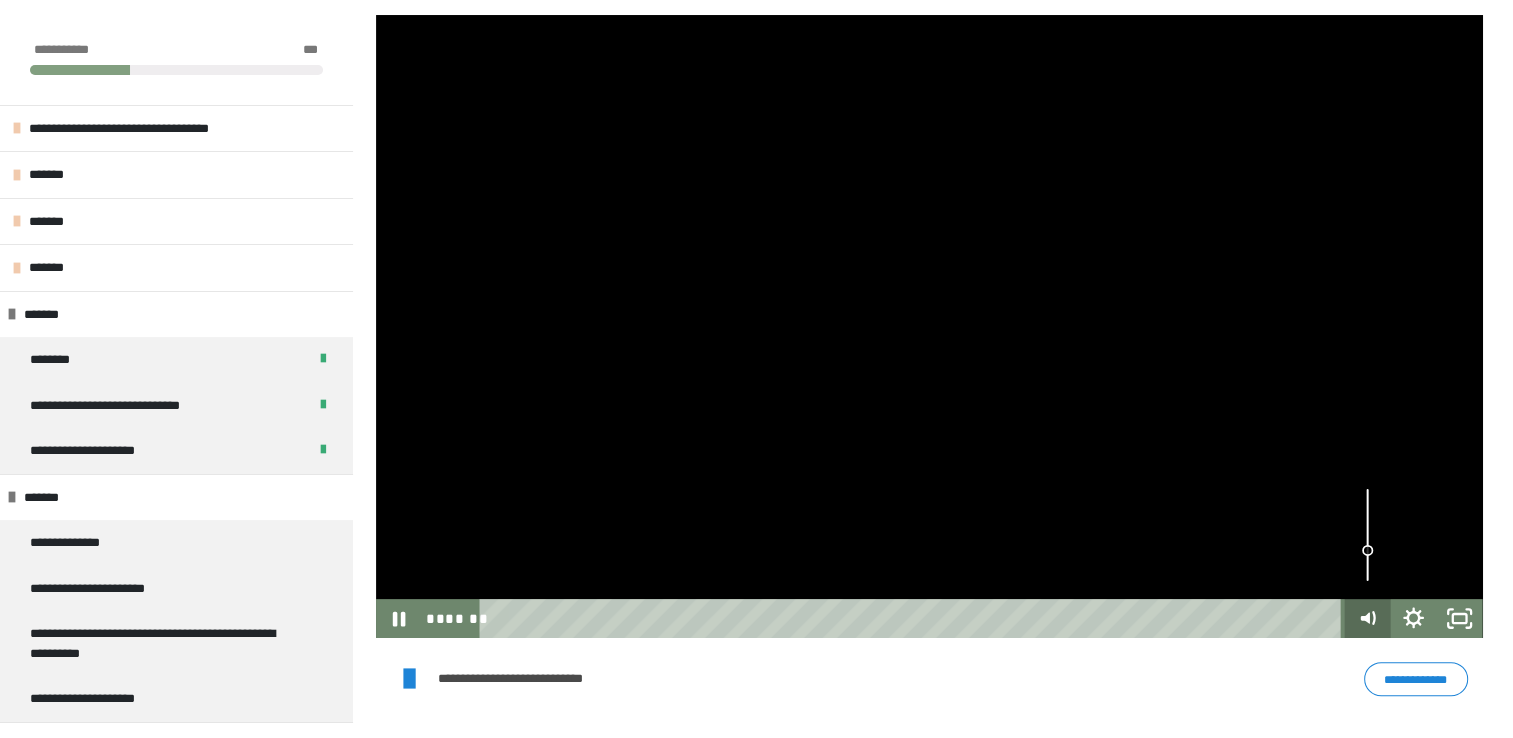 drag, startPoint x: 1331, startPoint y: 616, endPoint x: 1381, endPoint y: 628, distance: 51.41984 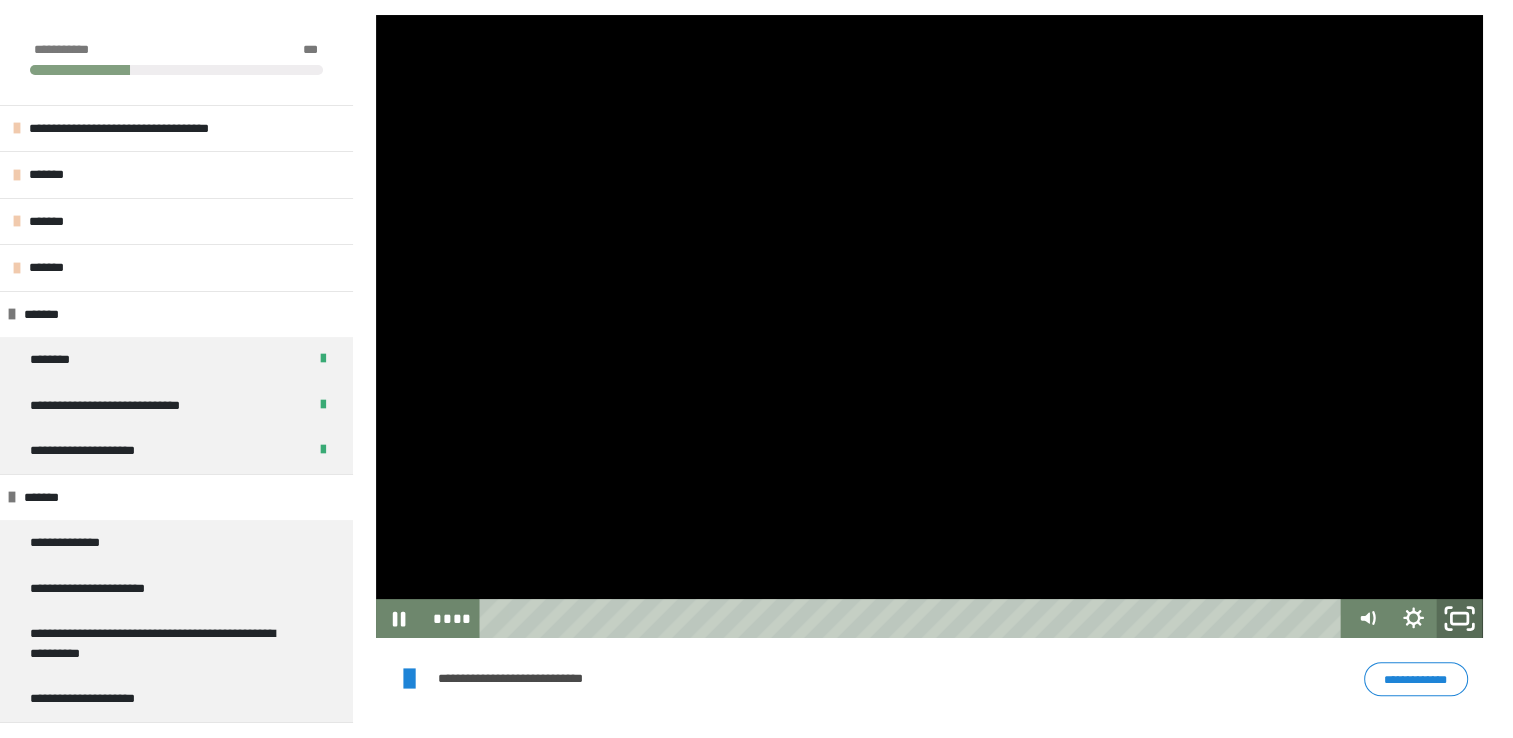 click 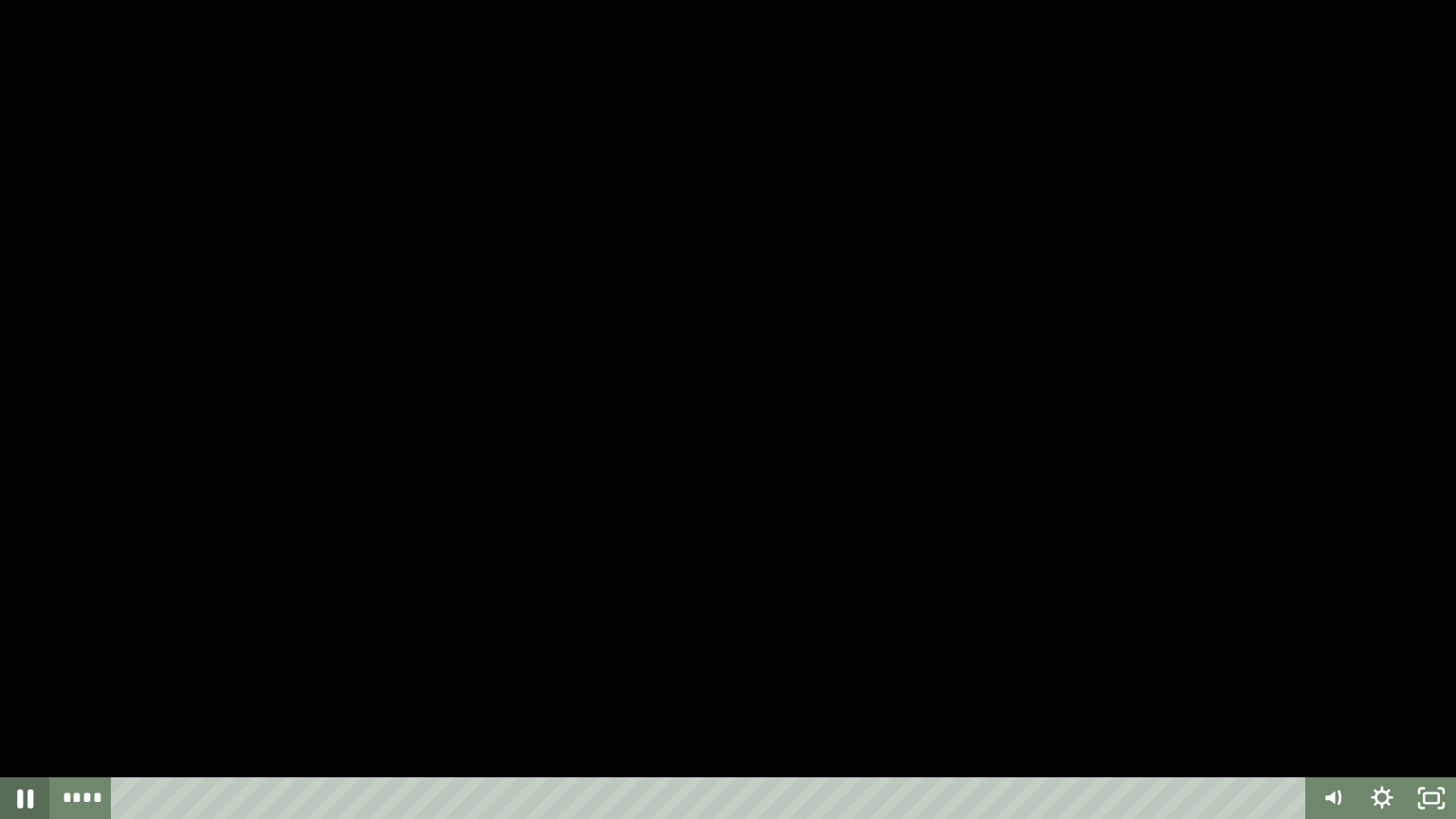 click 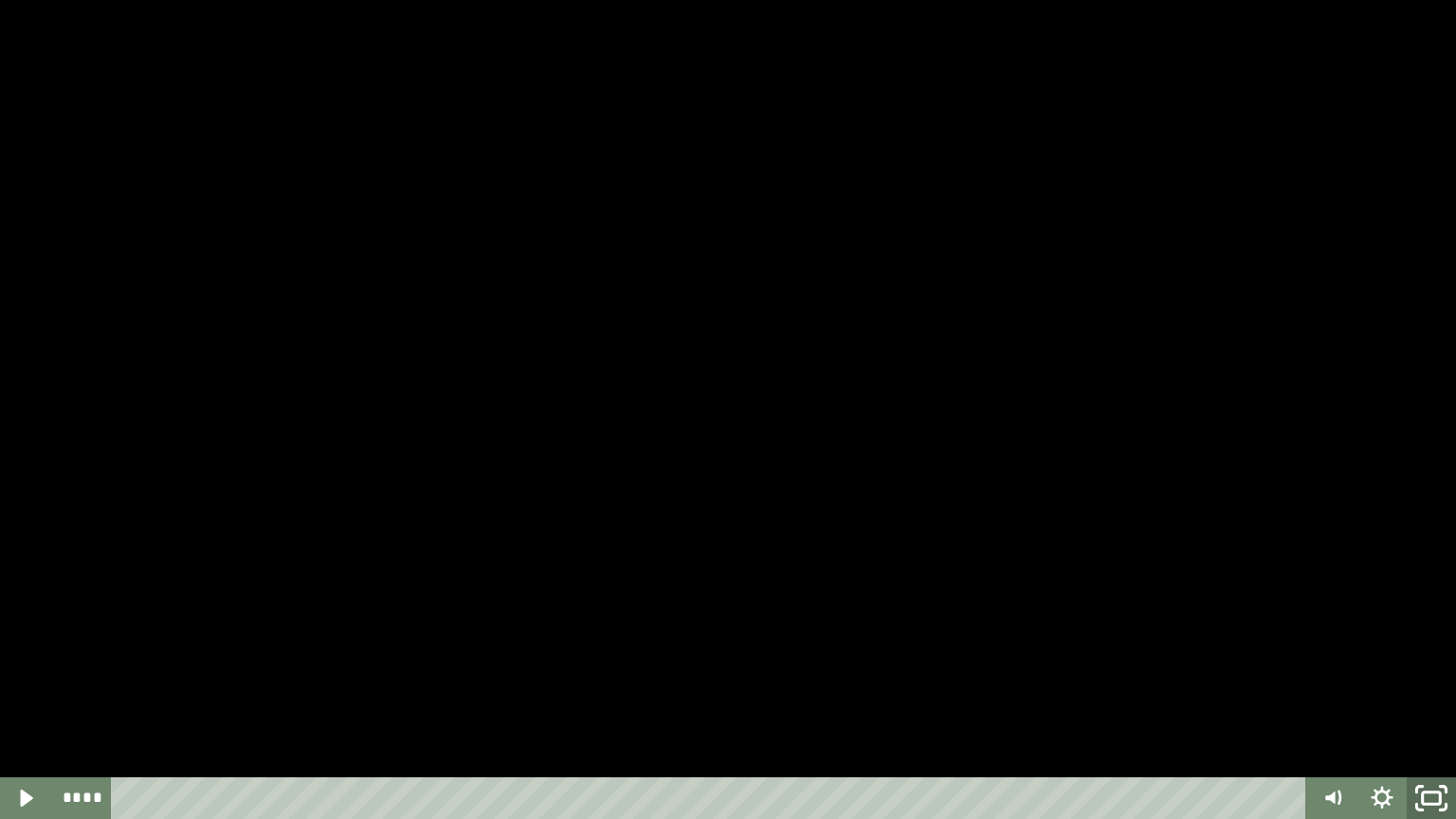 click 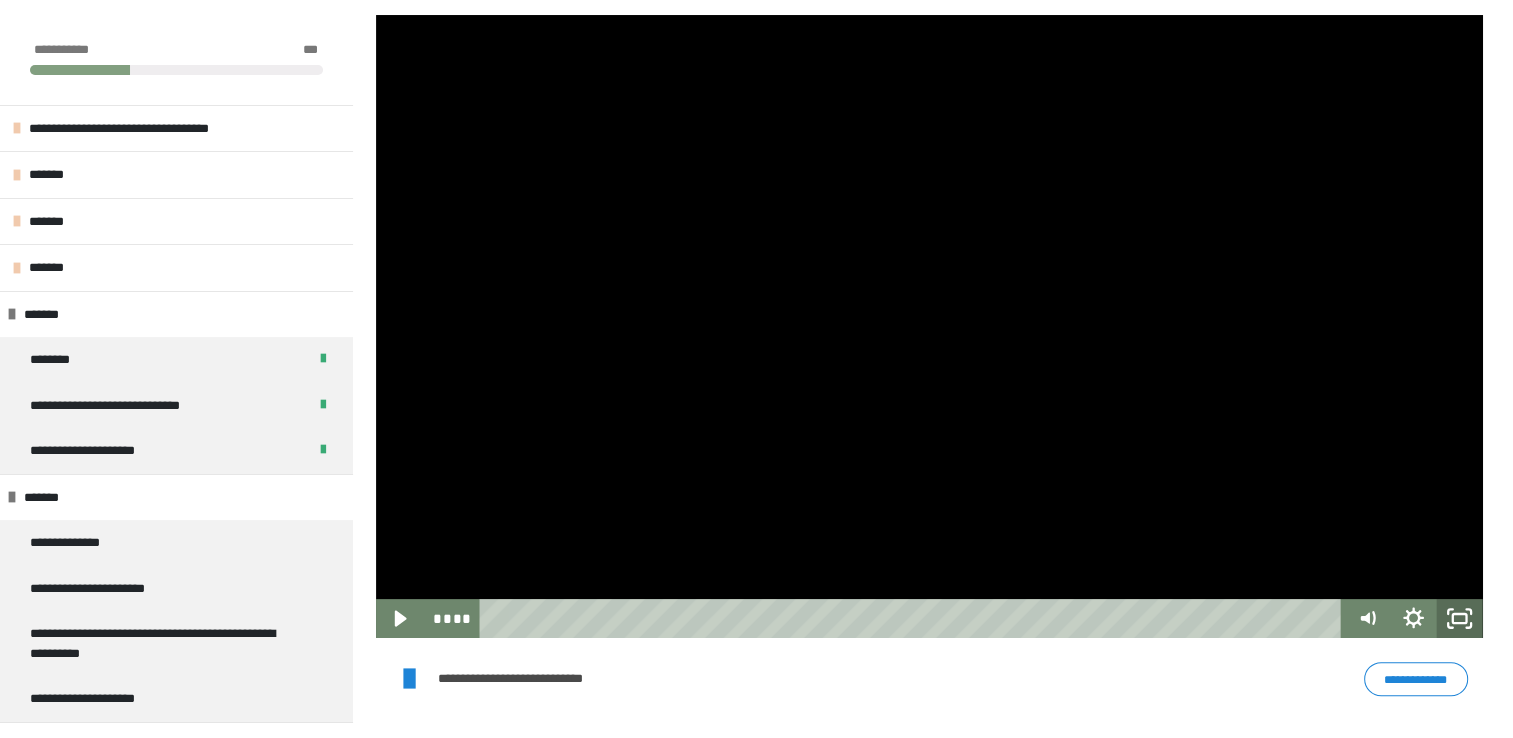 click 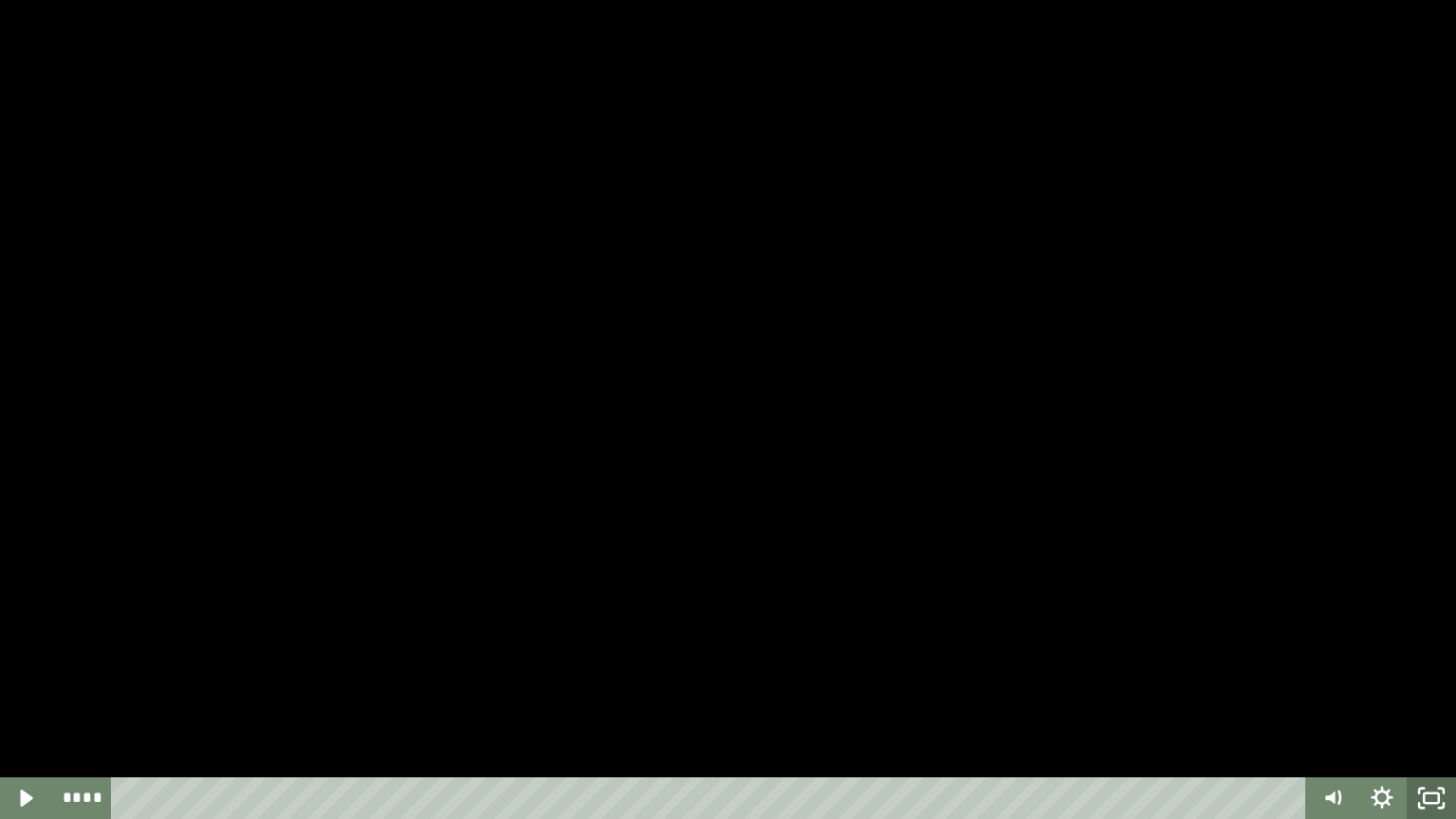 click 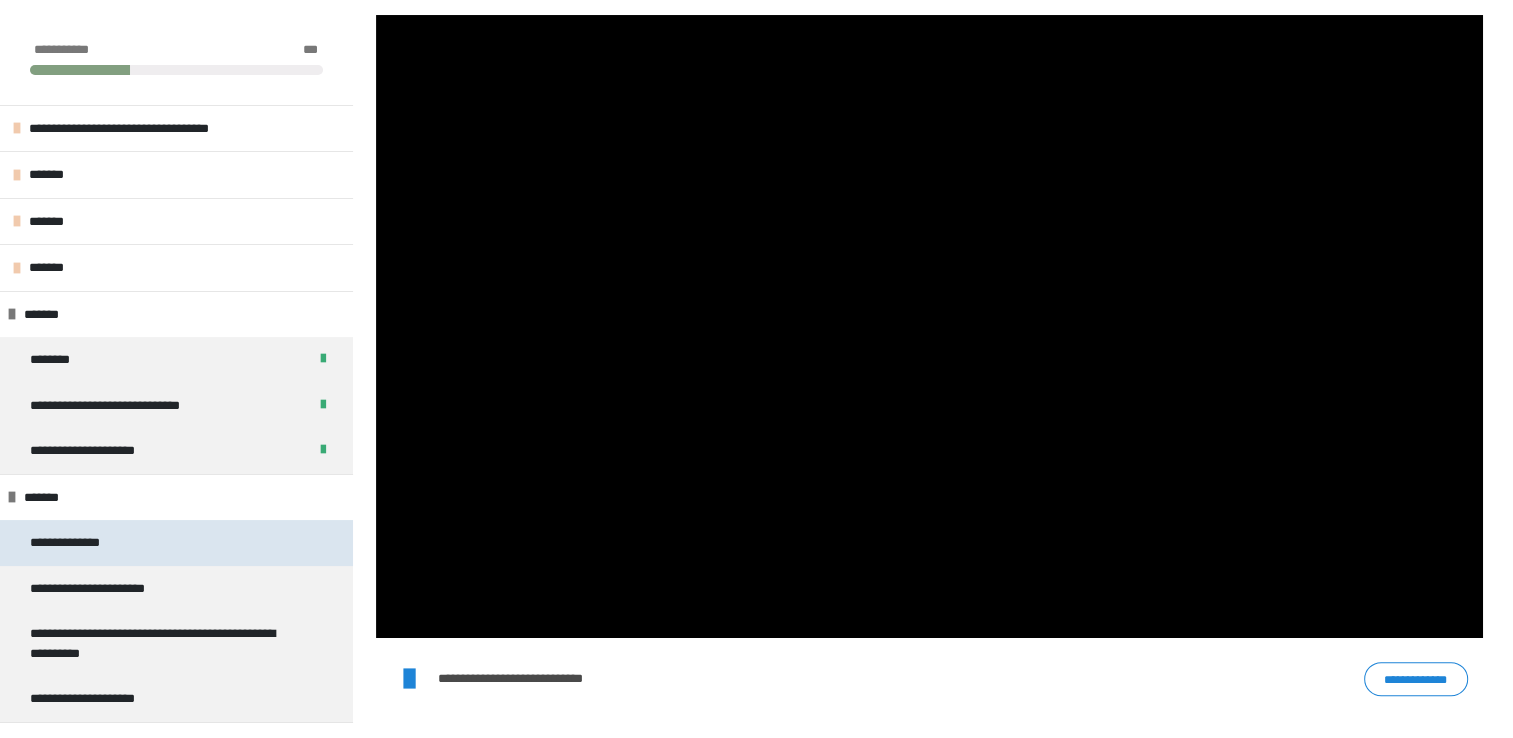 click on "**********" at bounding box center (176, 543) 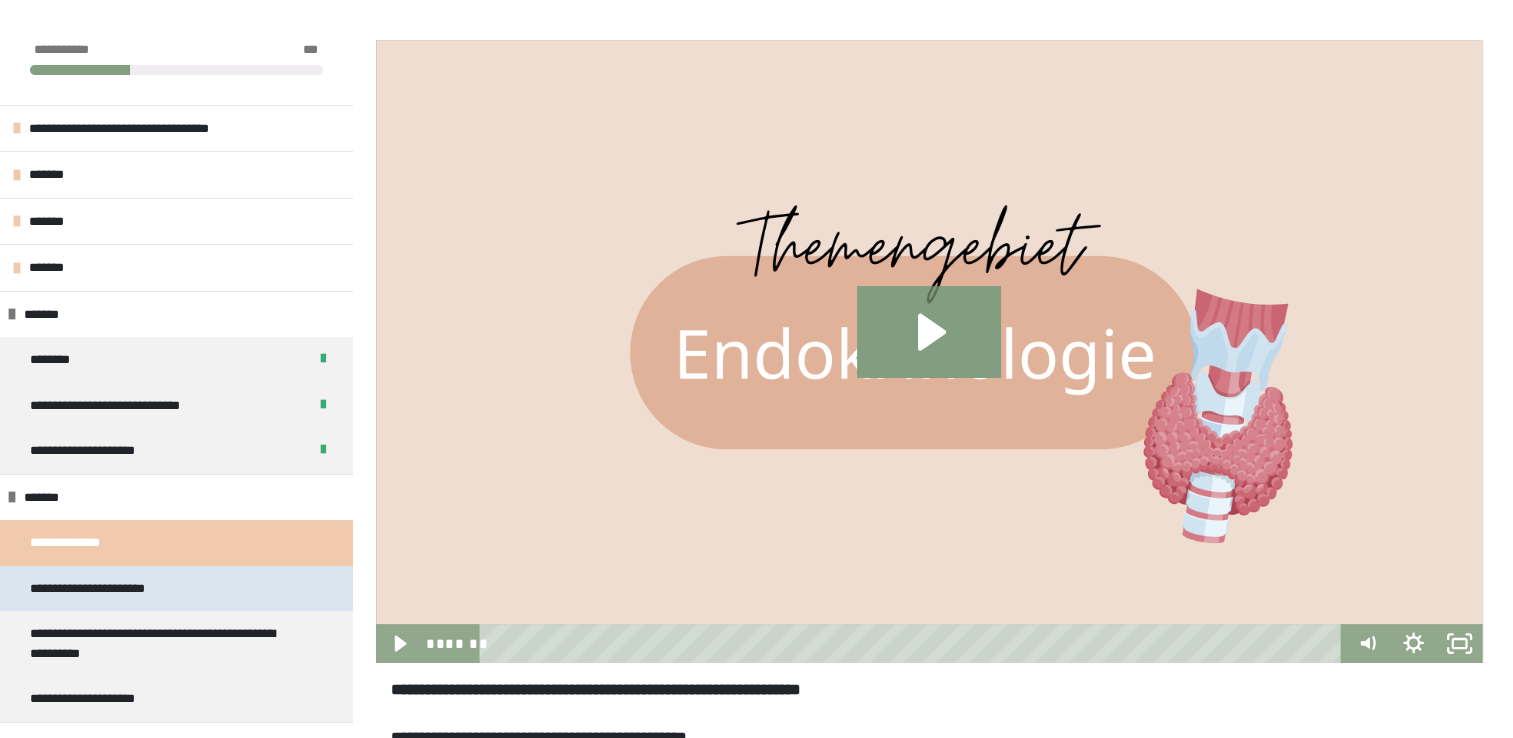 click on "**********" at bounding box center [103, 589] 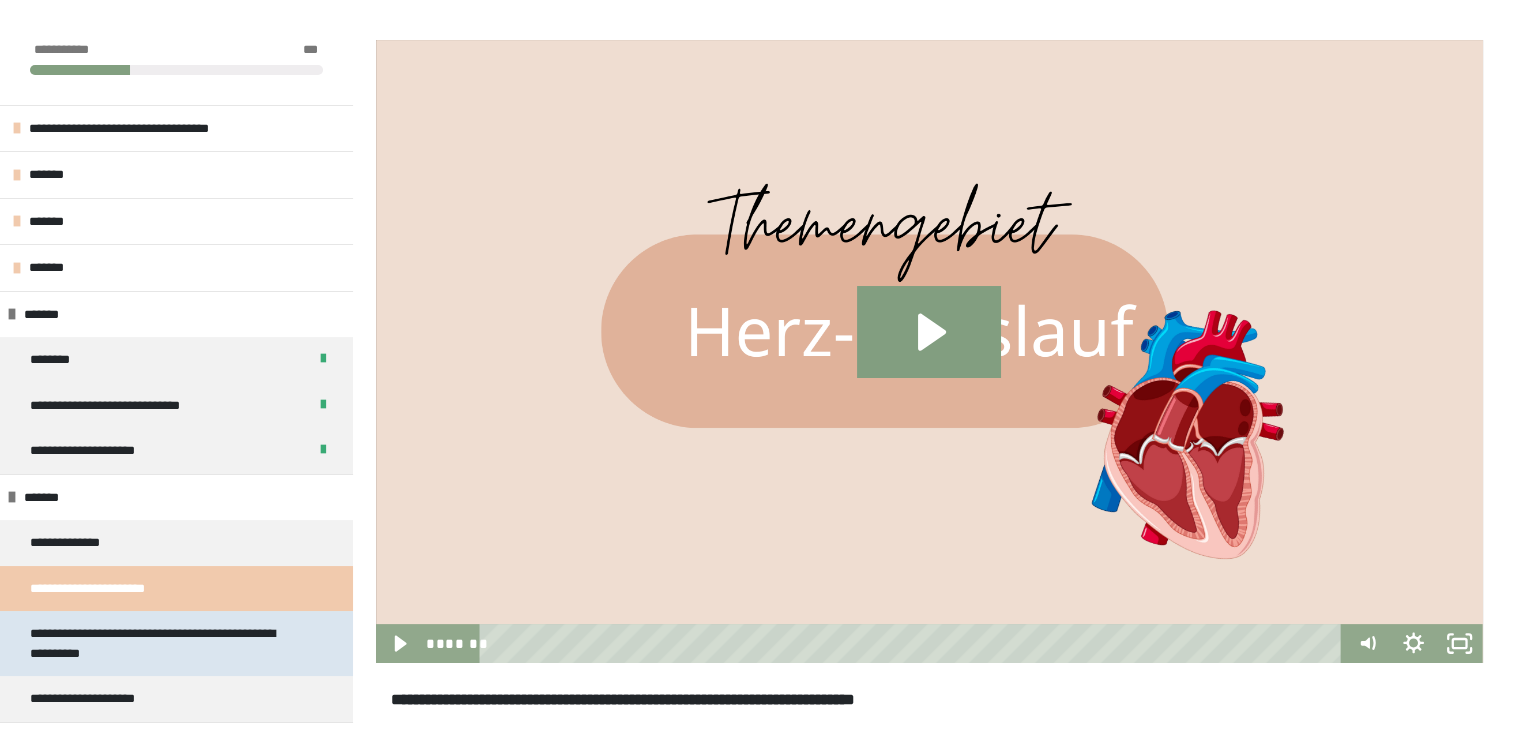 click on "**********" at bounding box center [161, 643] 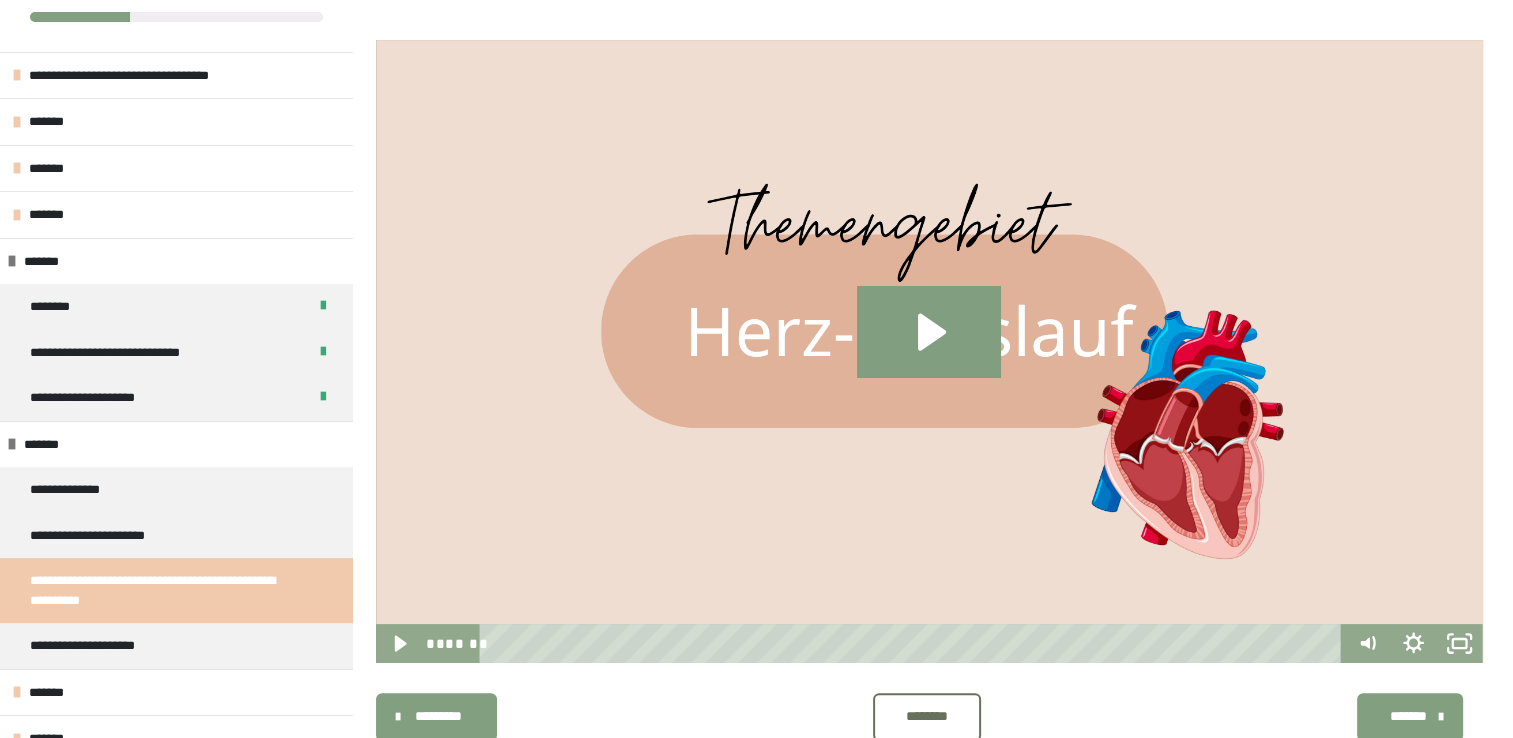 scroll, scrollTop: 100, scrollLeft: 0, axis: vertical 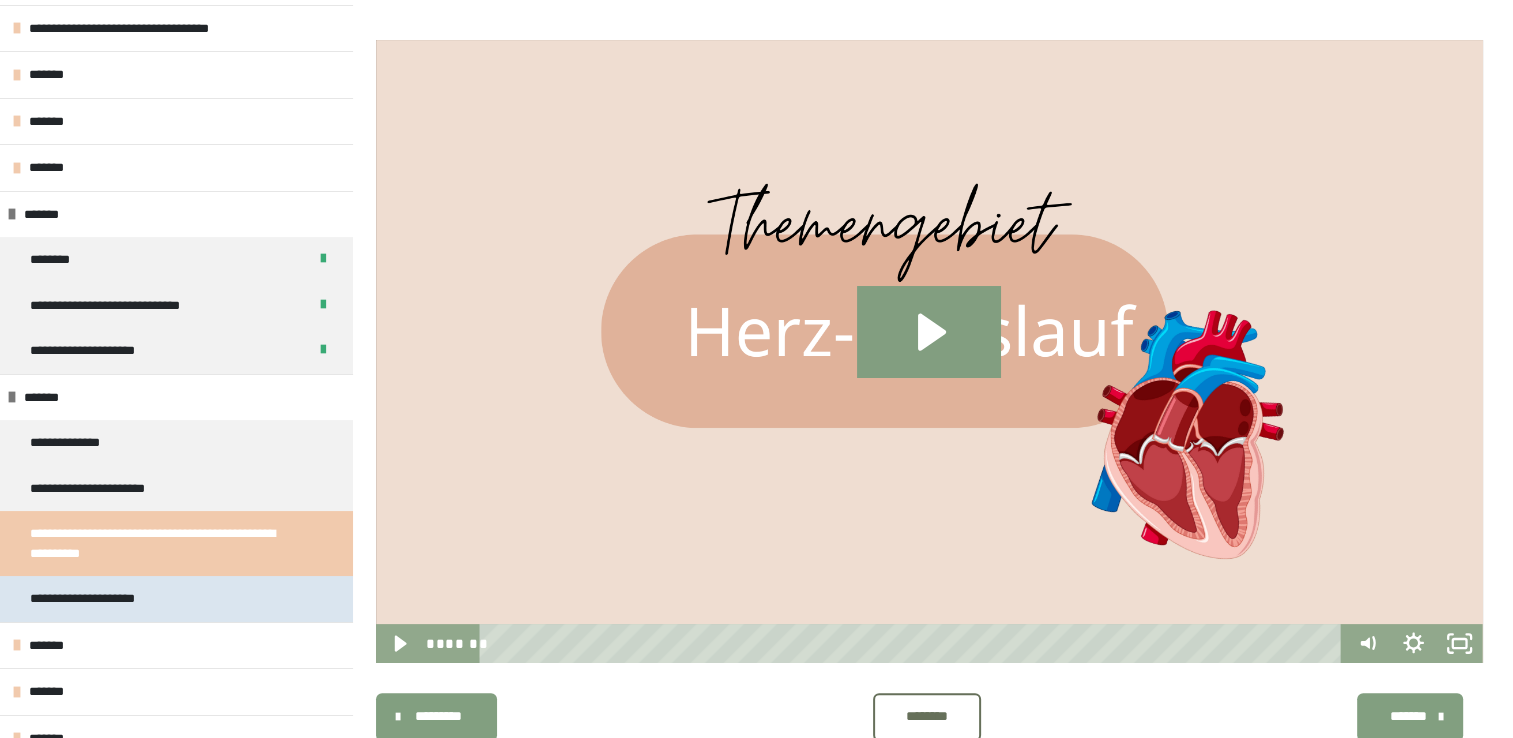 click on "**********" at bounding box center (98, 599) 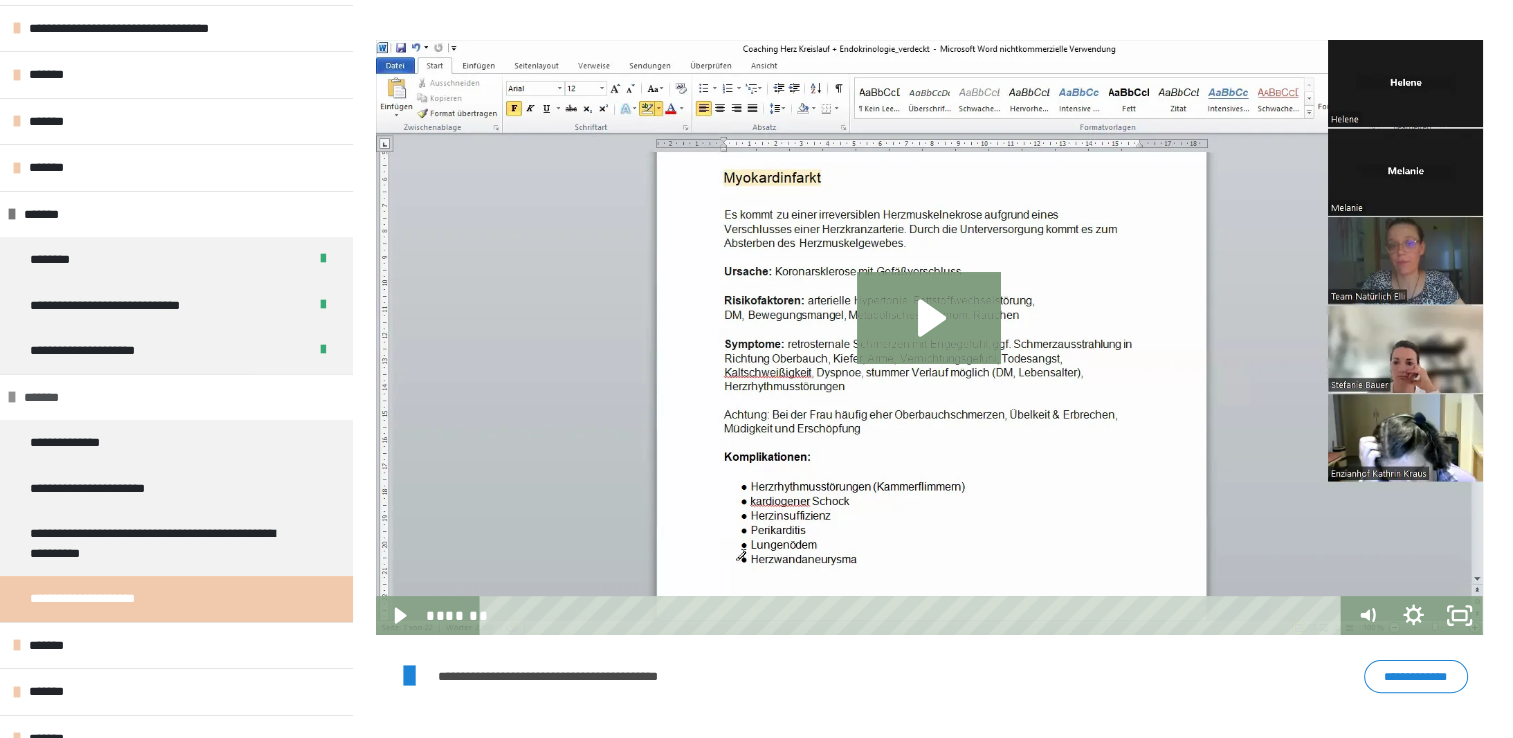 click on "*******" at bounding box center (50, 398) 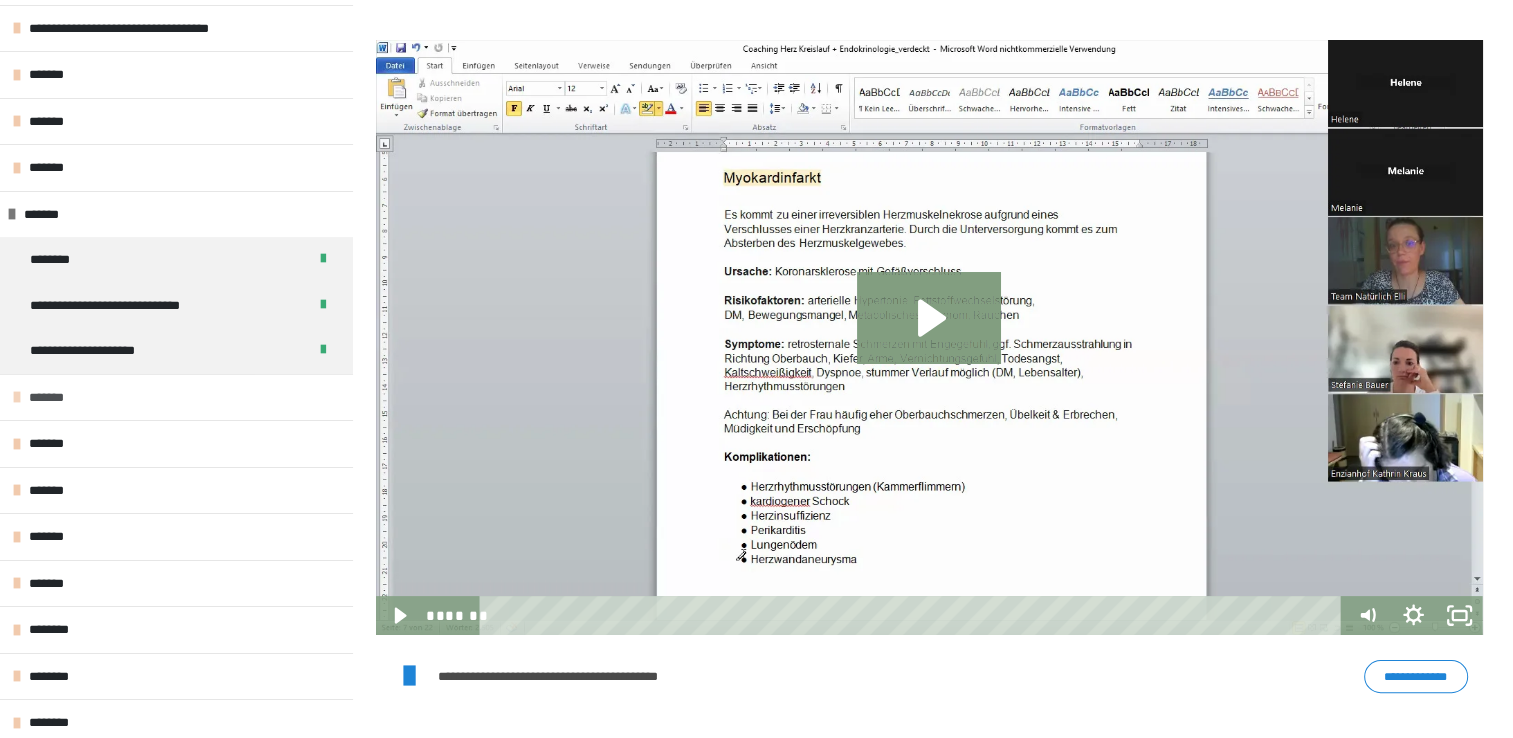 click on "*******" at bounding box center [176, 397] 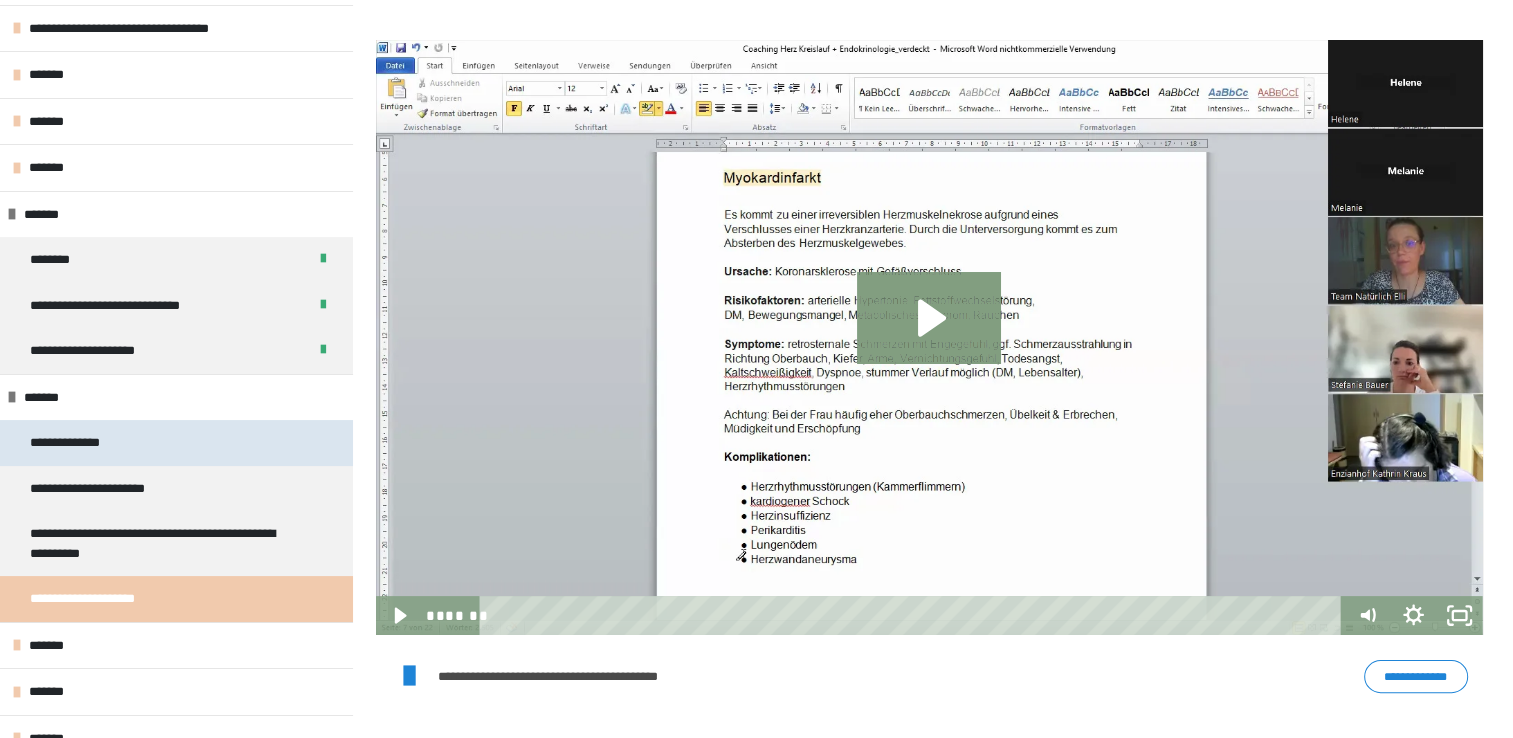 click on "**********" at bounding box center [76, 443] 